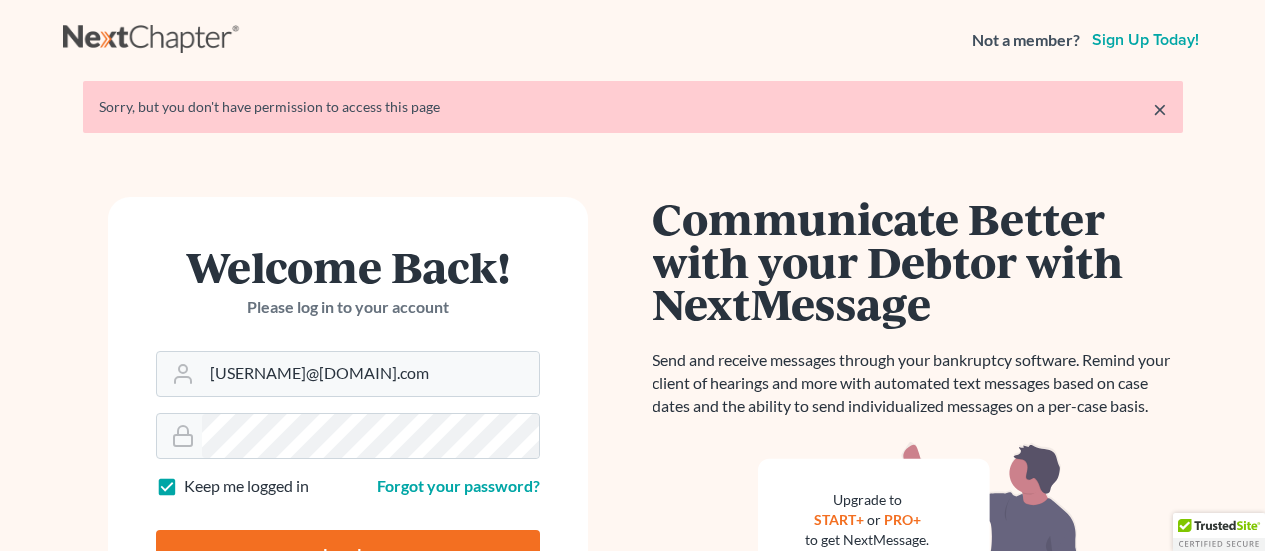 scroll, scrollTop: 0, scrollLeft: 0, axis: both 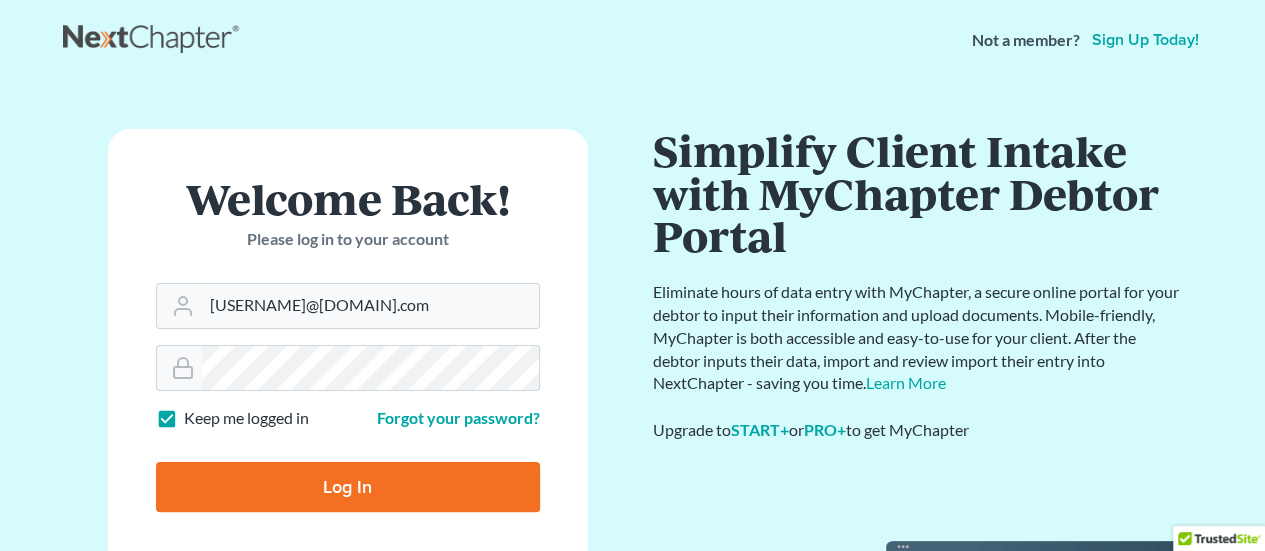 click on "Log In" at bounding box center (348, 487) 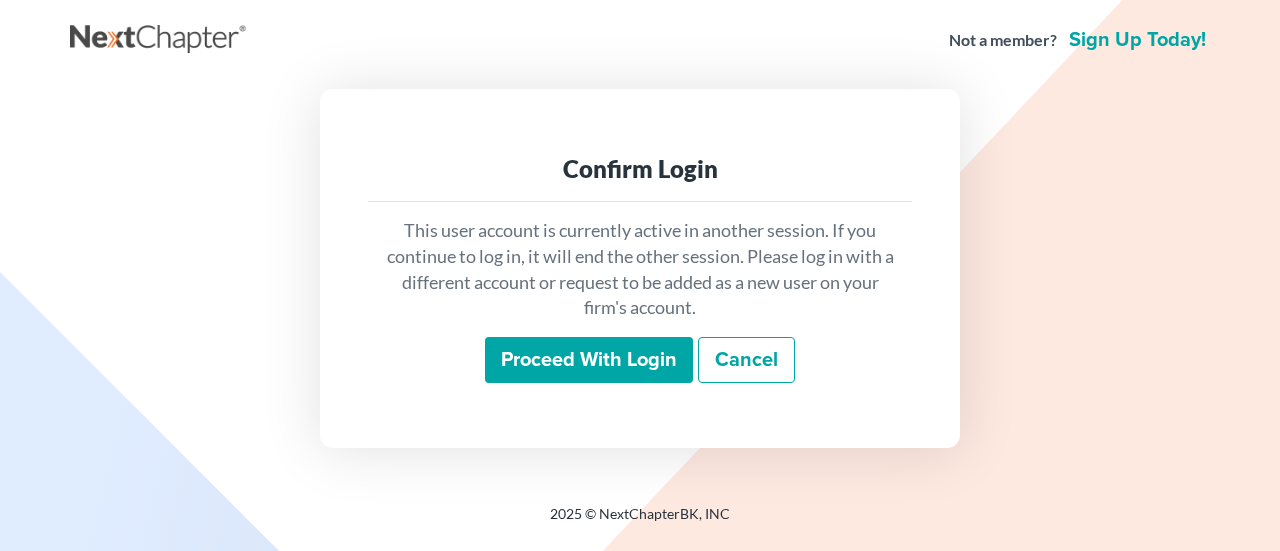 scroll, scrollTop: 0, scrollLeft: 0, axis: both 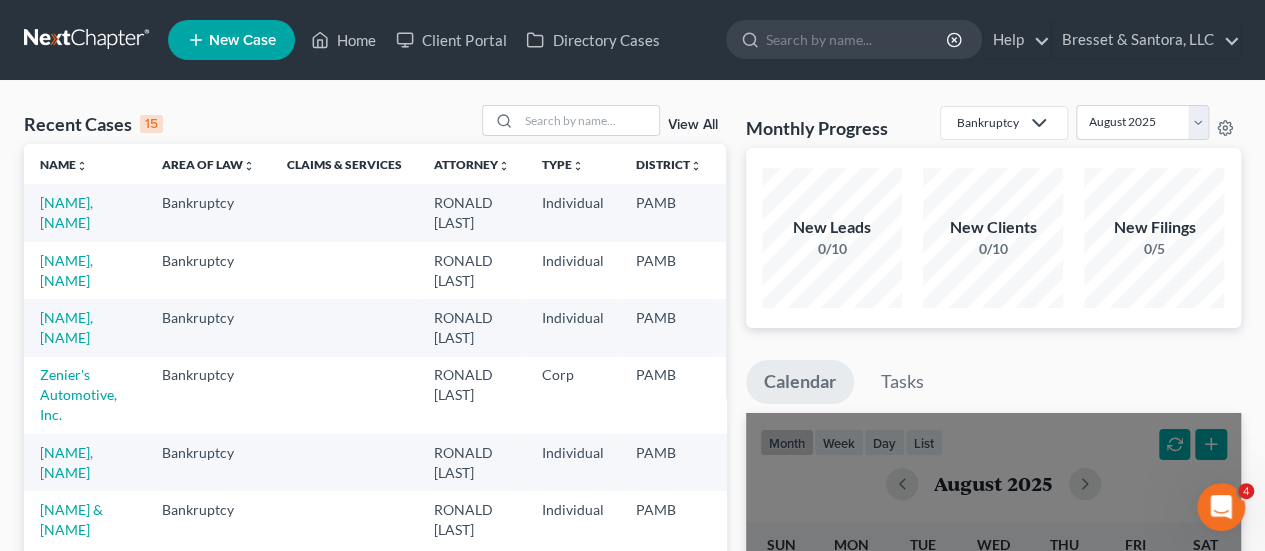 click on "RONALD SANTORA" at bounding box center (472, 395) 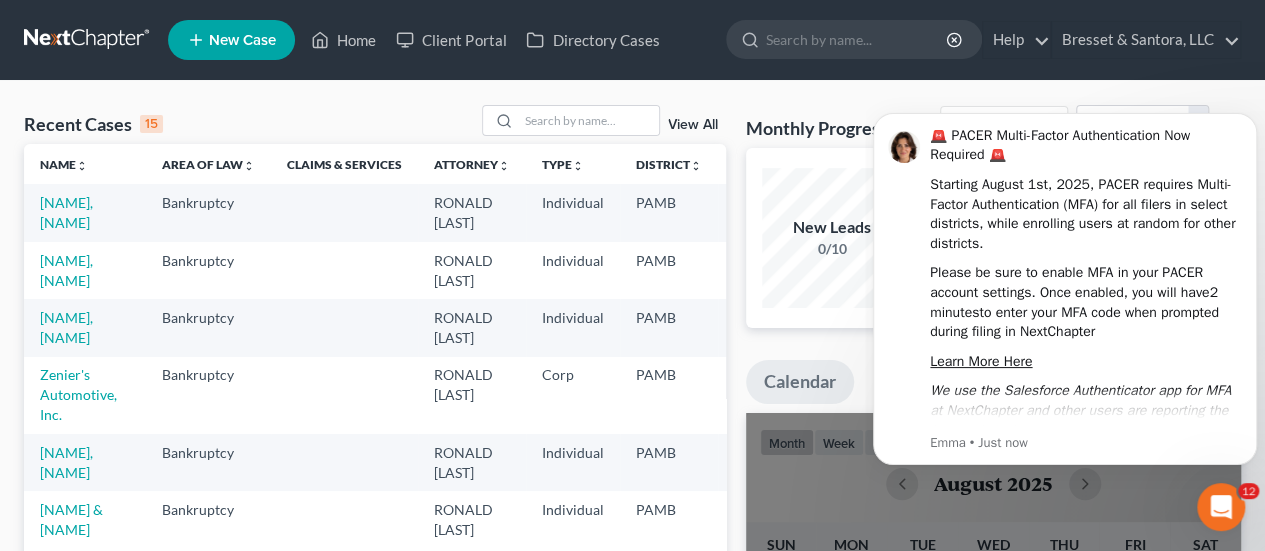 scroll, scrollTop: 0, scrollLeft: 0, axis: both 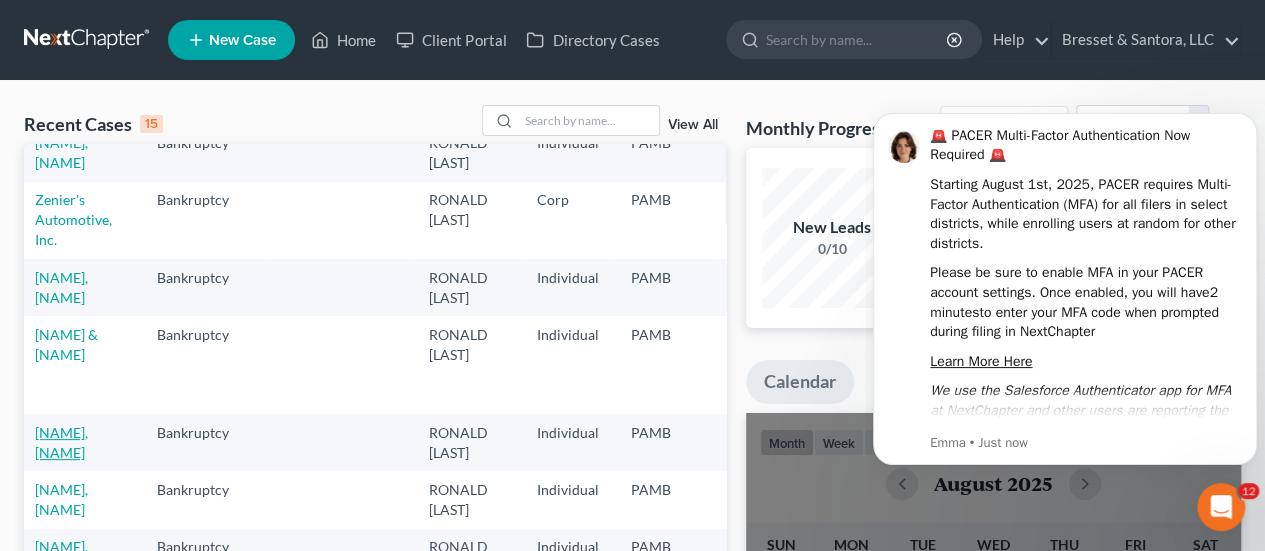 click on "DeConzo, Danielle" at bounding box center (61, 442) 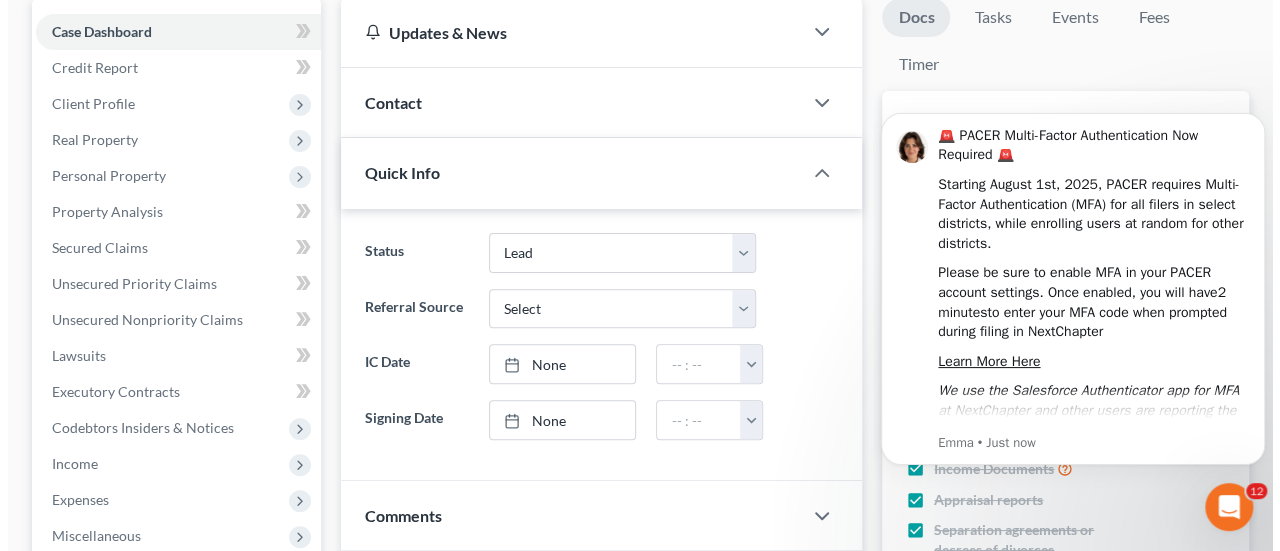 scroll, scrollTop: 119, scrollLeft: 0, axis: vertical 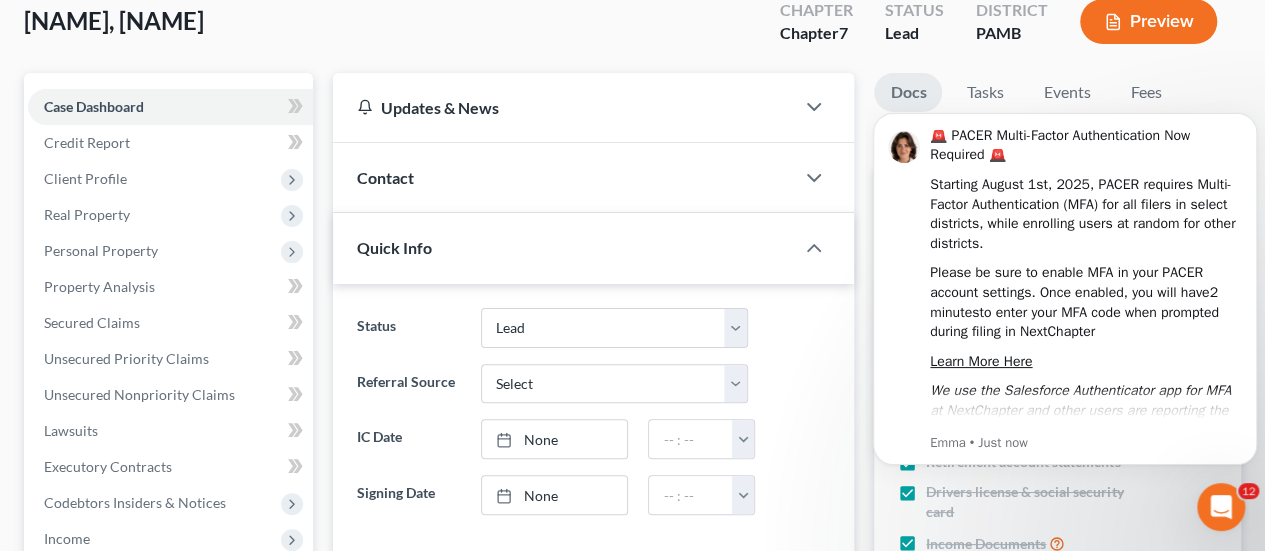click on "Preview" at bounding box center (1148, 21) 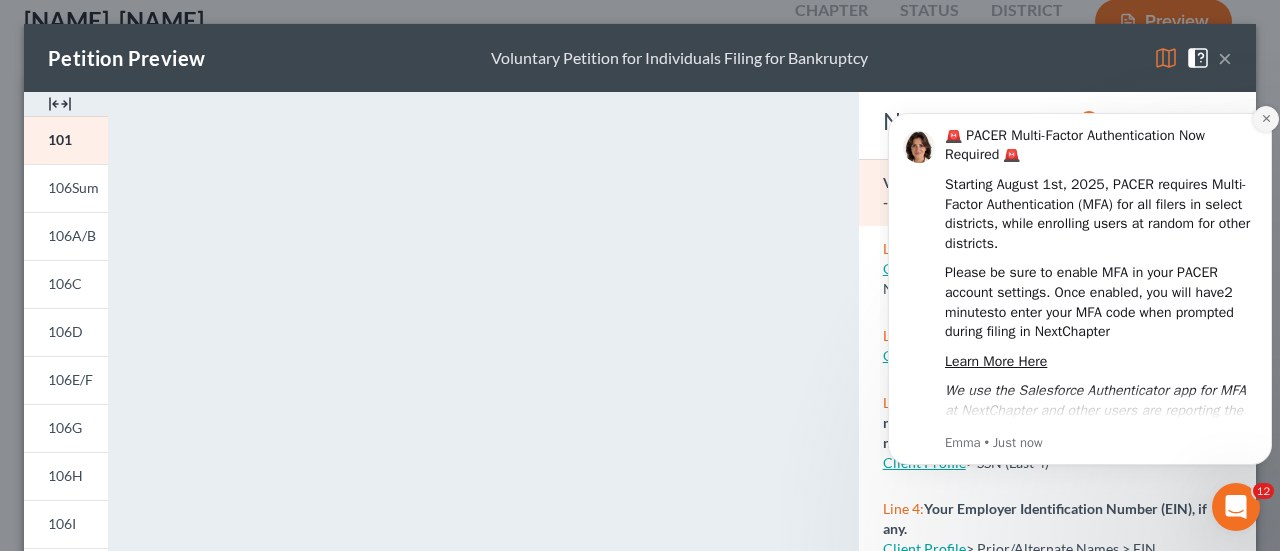 click 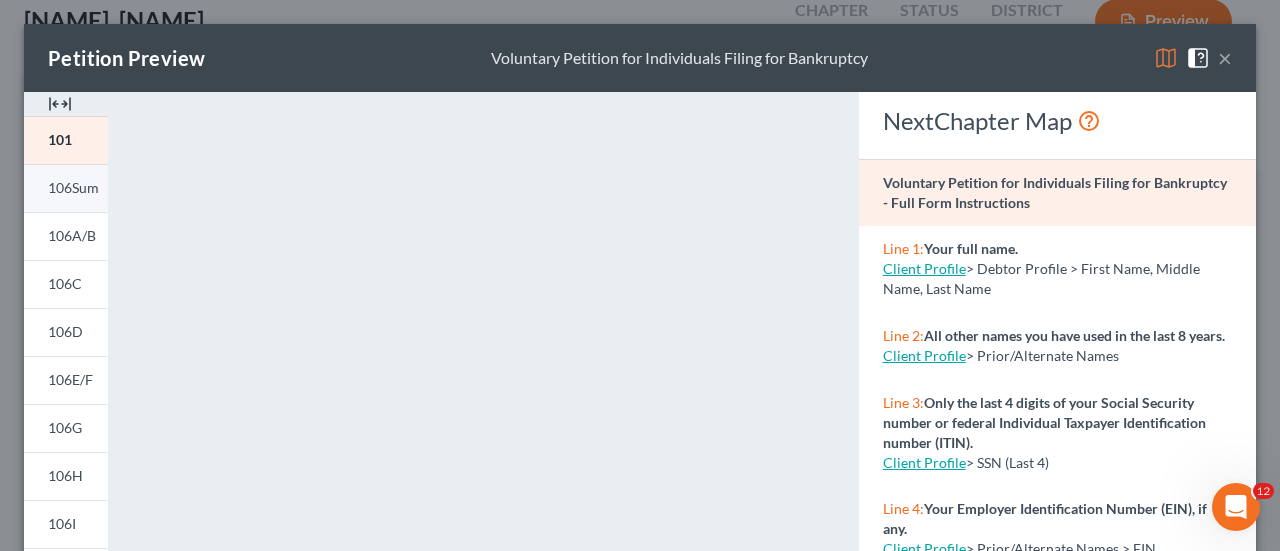 click on "106Sum" at bounding box center (73, 187) 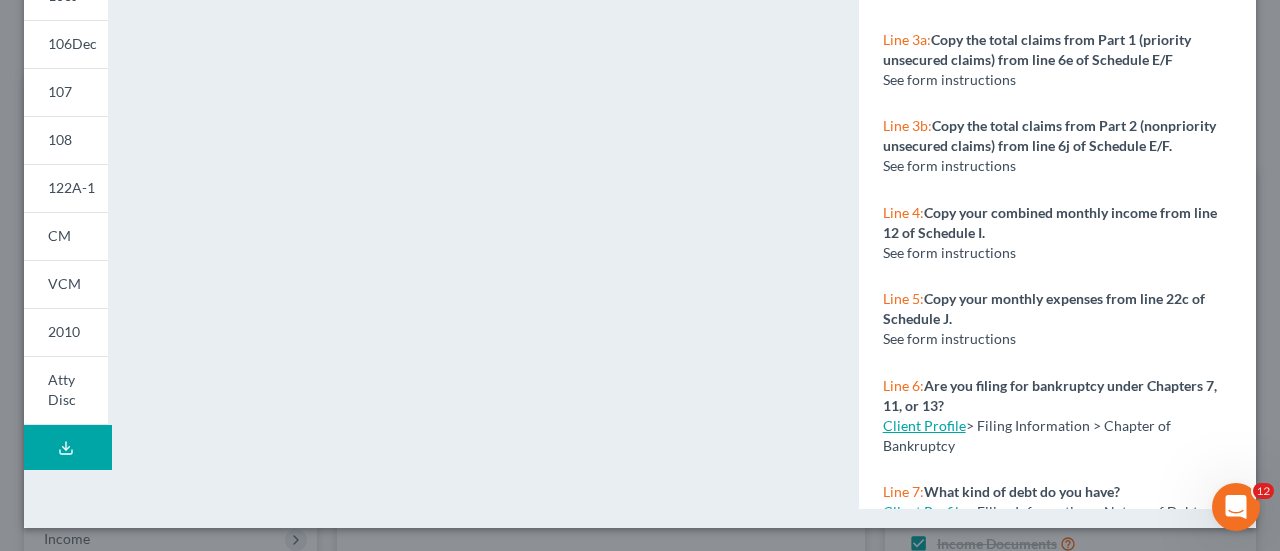 scroll, scrollTop: 0, scrollLeft: 0, axis: both 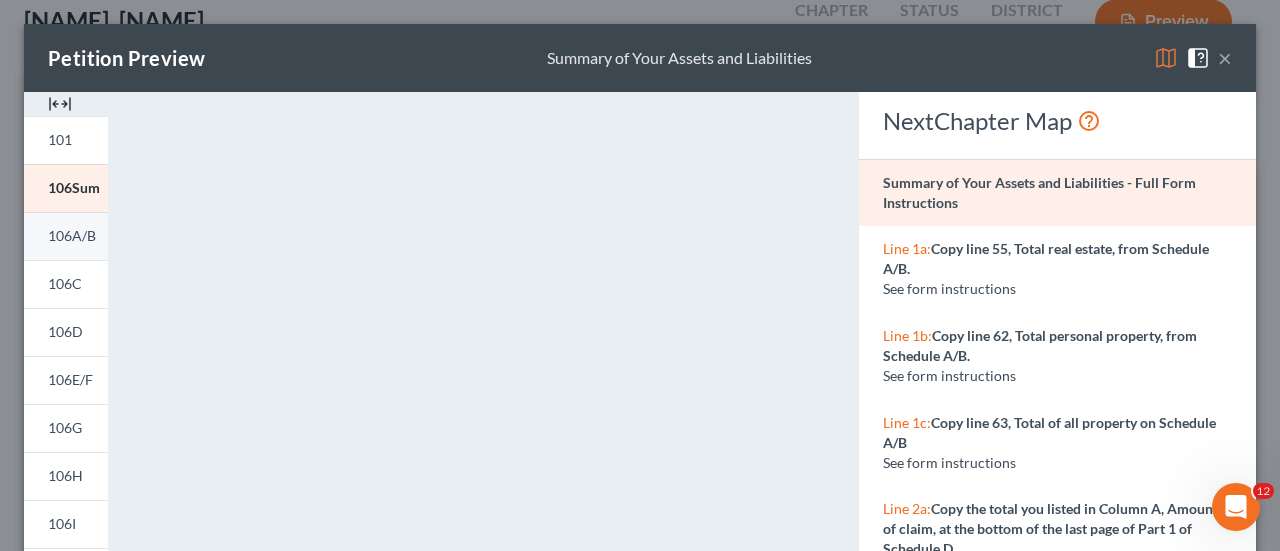 click on "106A/B" at bounding box center (72, 235) 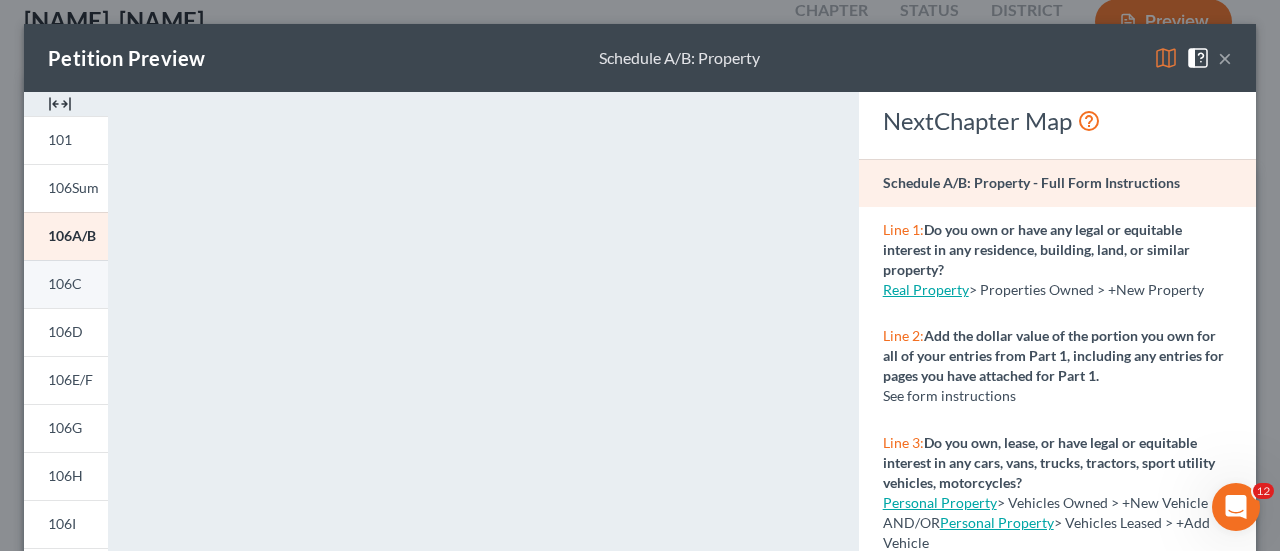 click on "106C" at bounding box center (65, 283) 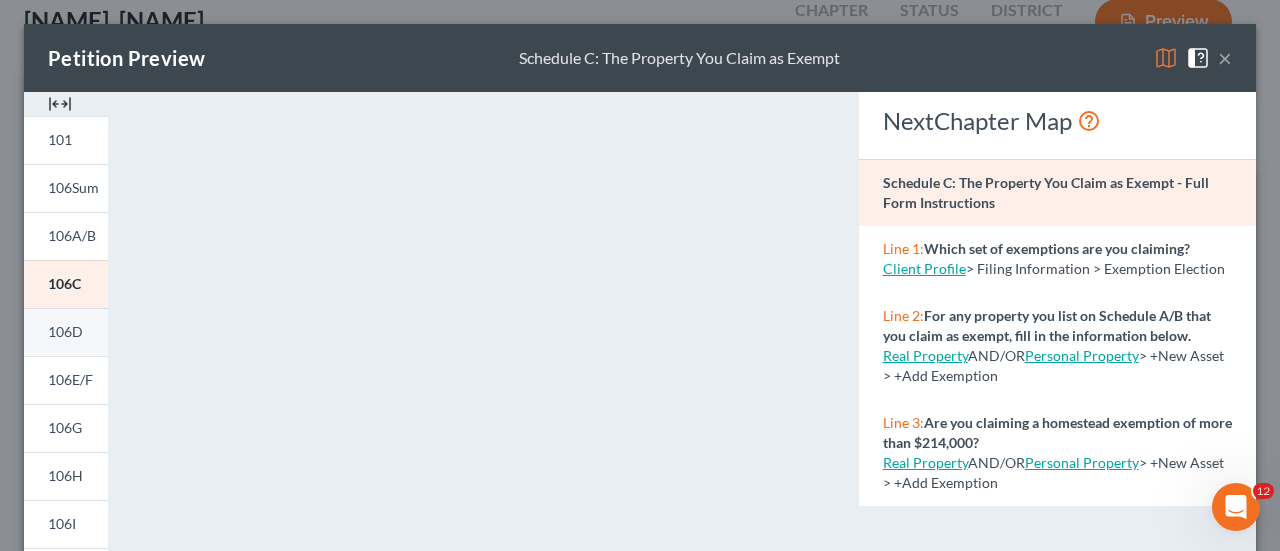 click on "106D" at bounding box center (66, 332) 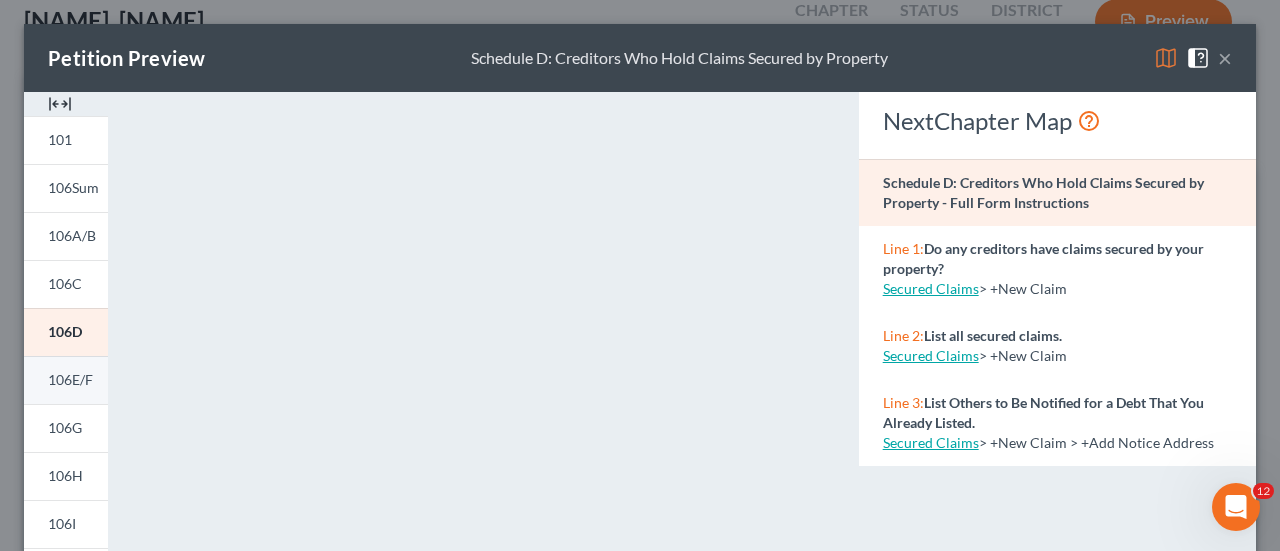 click on "106E/F" at bounding box center (70, 379) 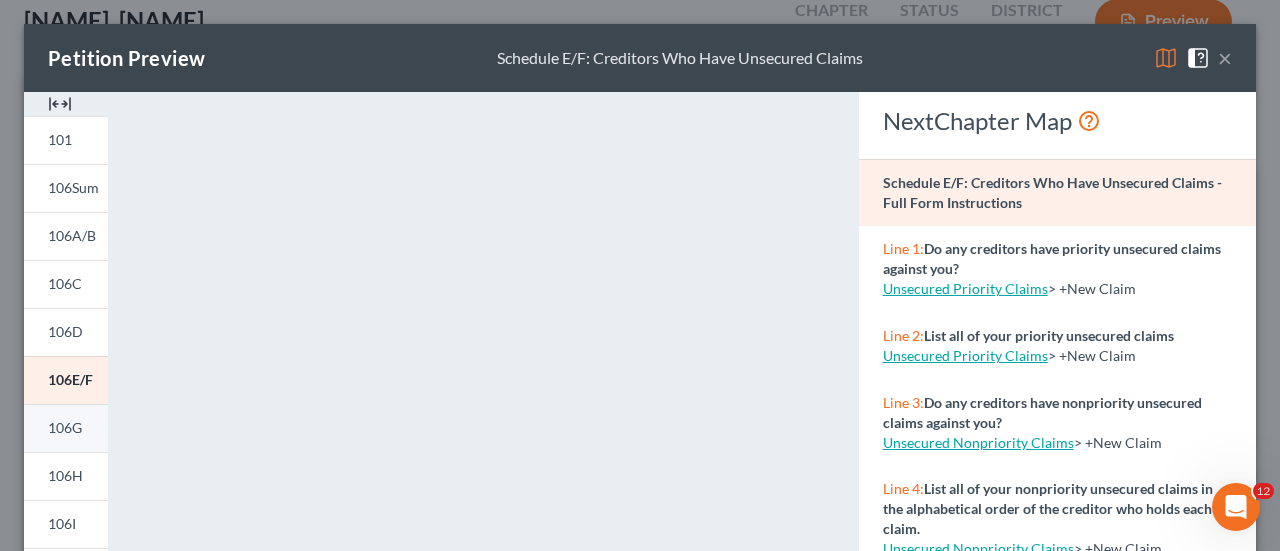 click on "106G" at bounding box center [66, 428] 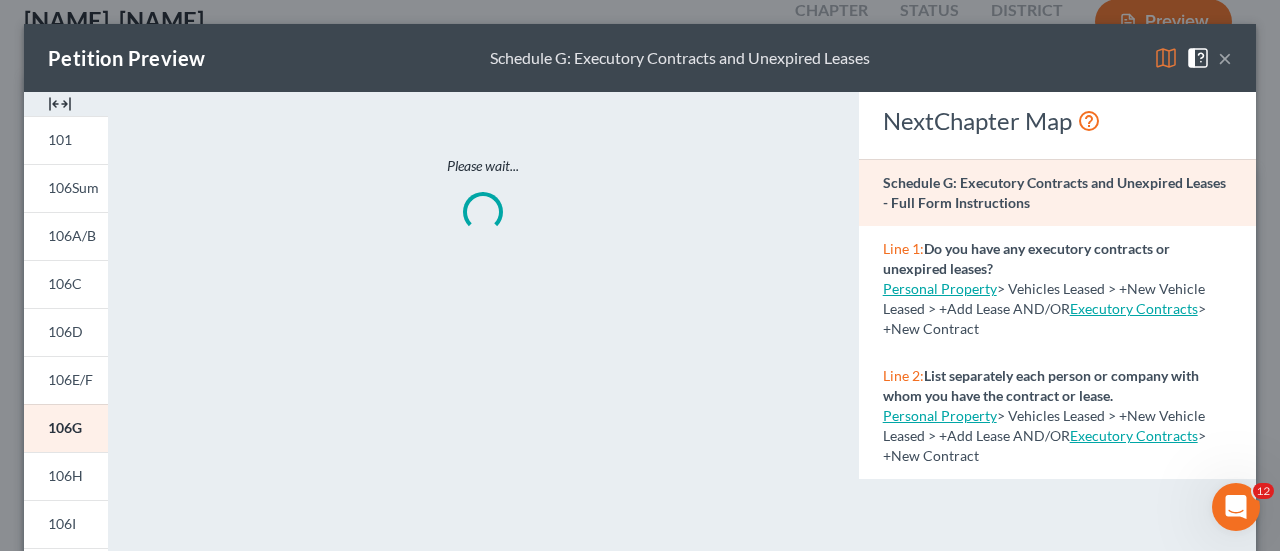 click on "Please wait..." at bounding box center (483, 588) 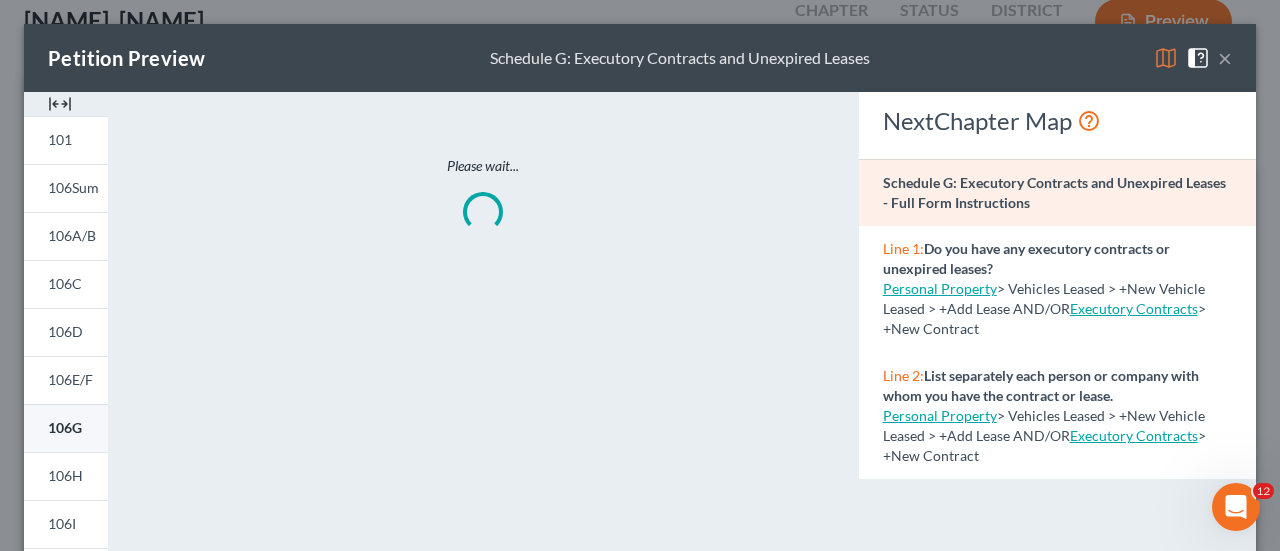 click on "106G" at bounding box center (65, 427) 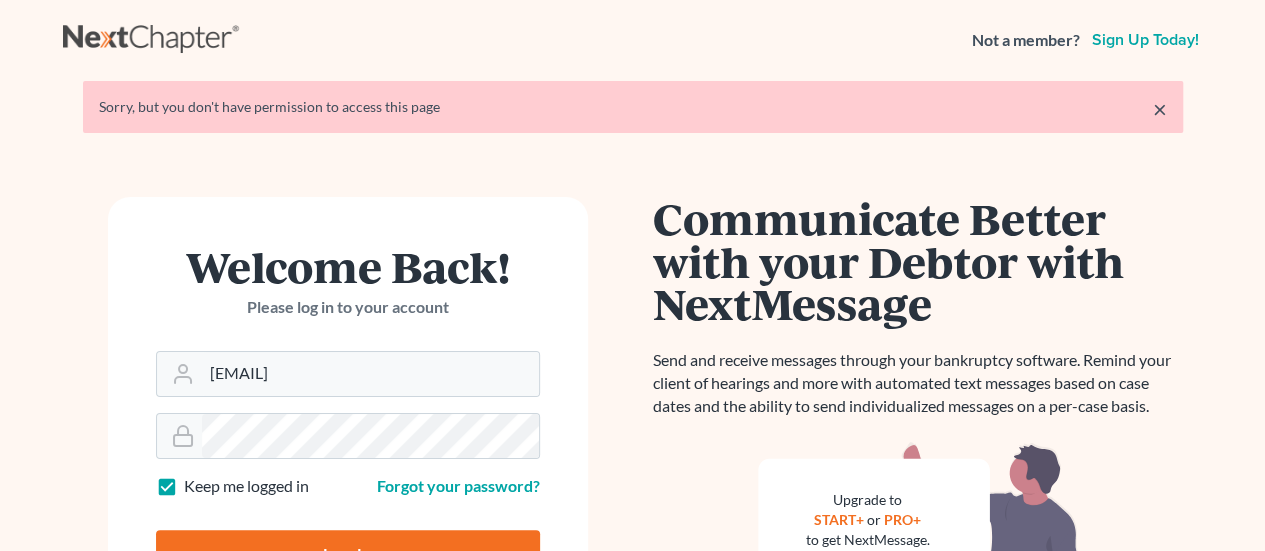 scroll, scrollTop: 25, scrollLeft: 0, axis: vertical 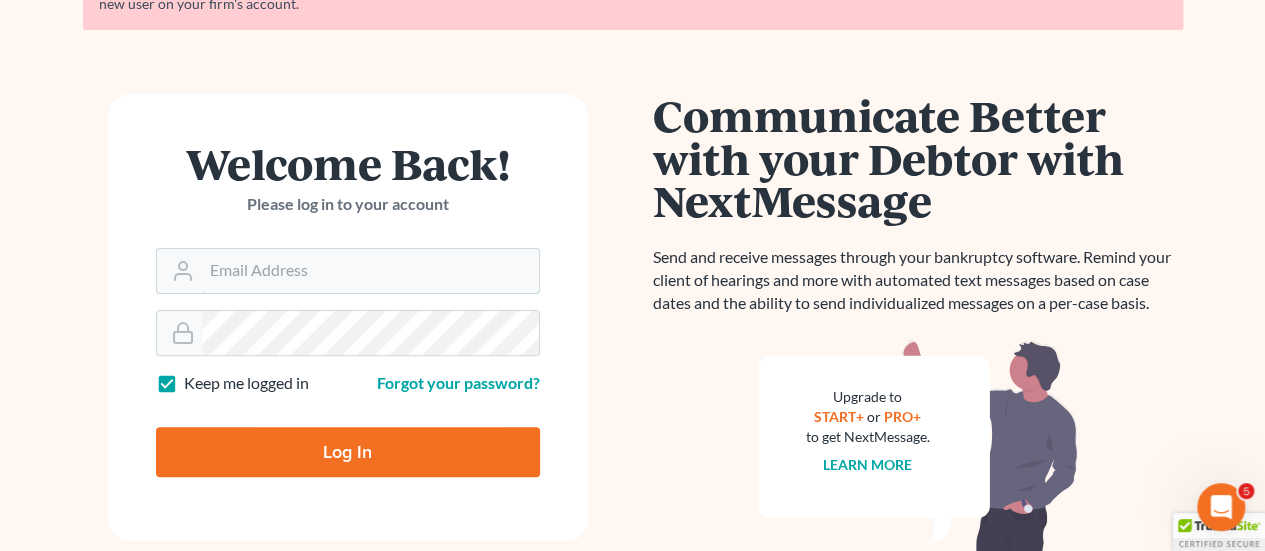 type on "[EMAIL]" 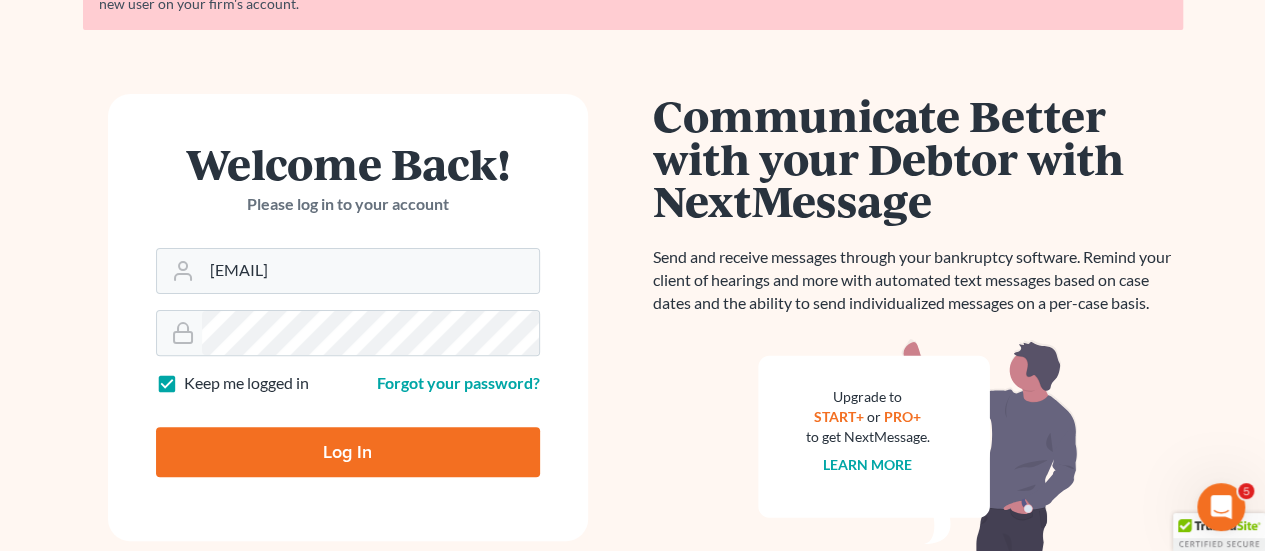 click on "Log In" at bounding box center [348, 452] 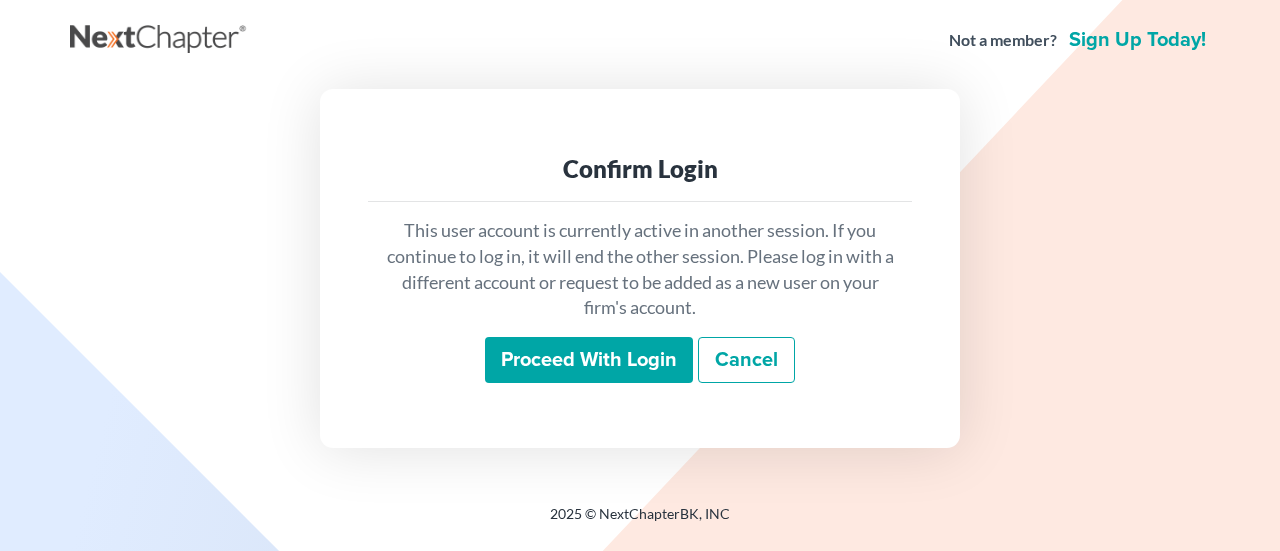 scroll, scrollTop: 0, scrollLeft: 0, axis: both 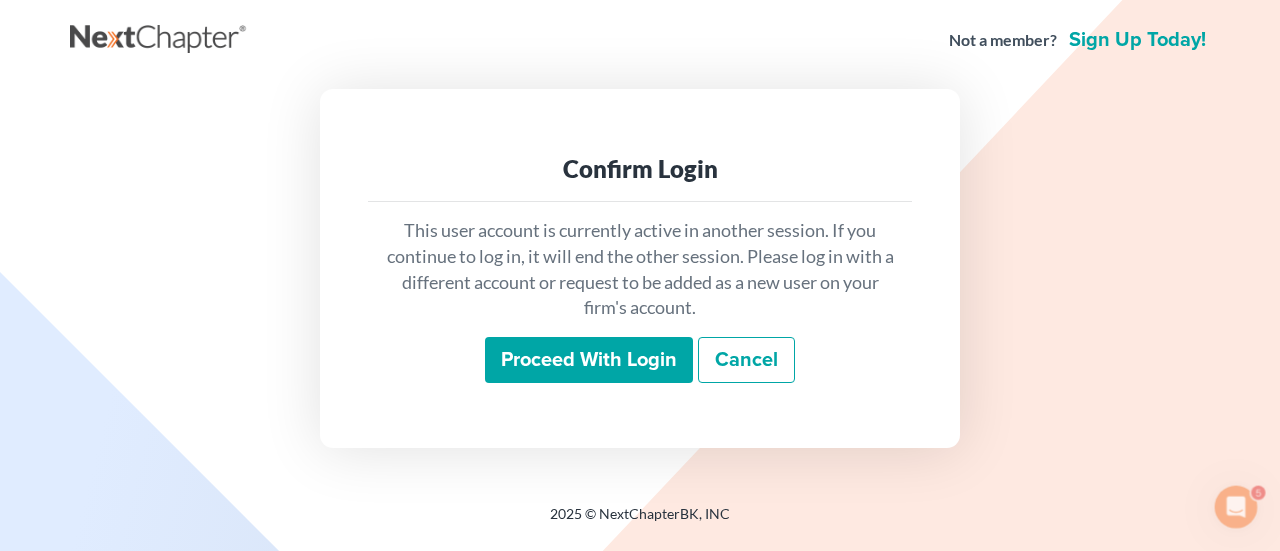 click on "Proceed with login" at bounding box center (589, 360) 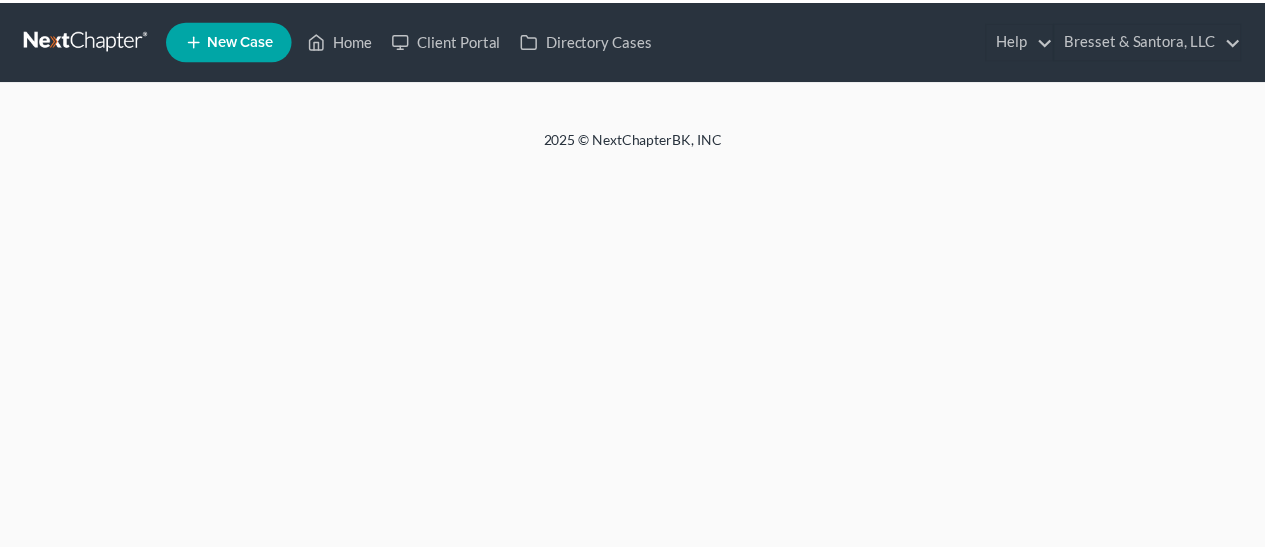 scroll, scrollTop: 0, scrollLeft: 0, axis: both 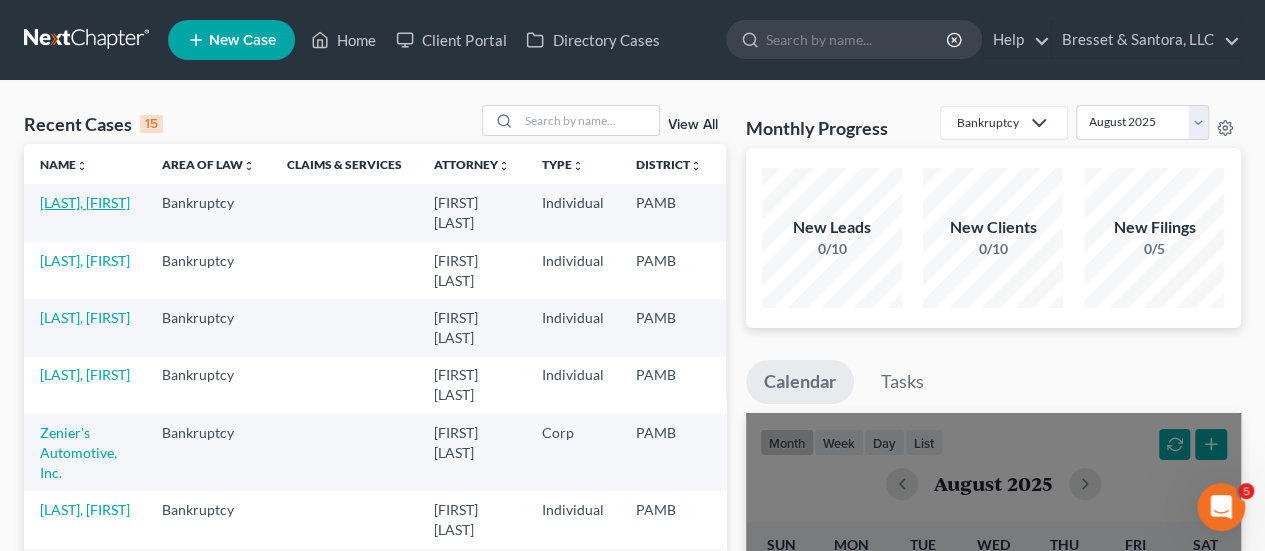 click on "[LAST], [FIRST]" at bounding box center (85, 202) 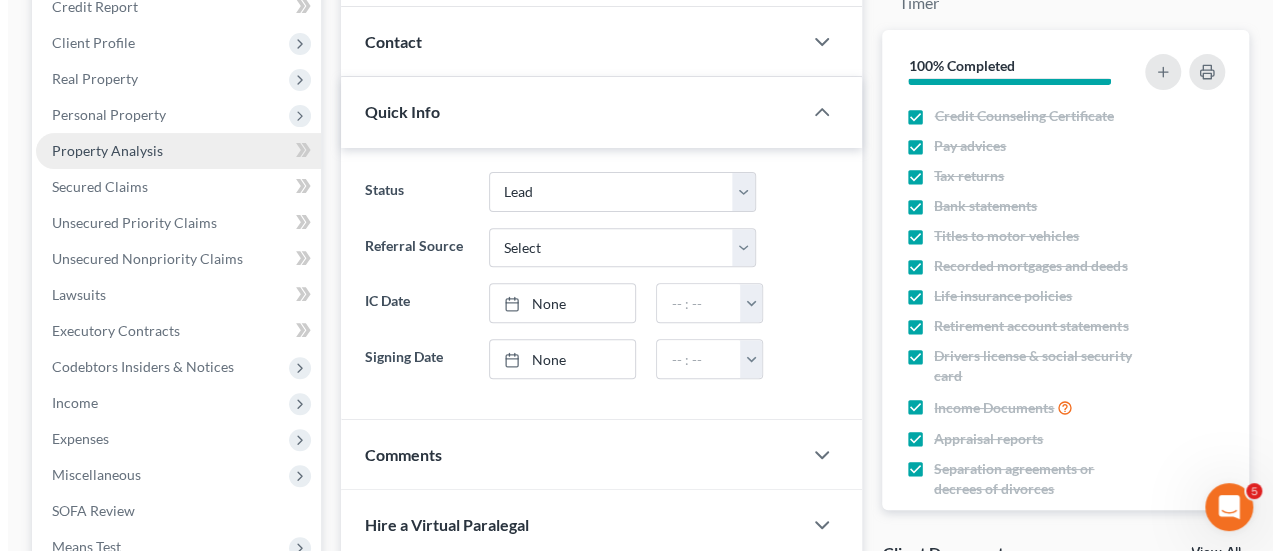 scroll, scrollTop: 0, scrollLeft: 0, axis: both 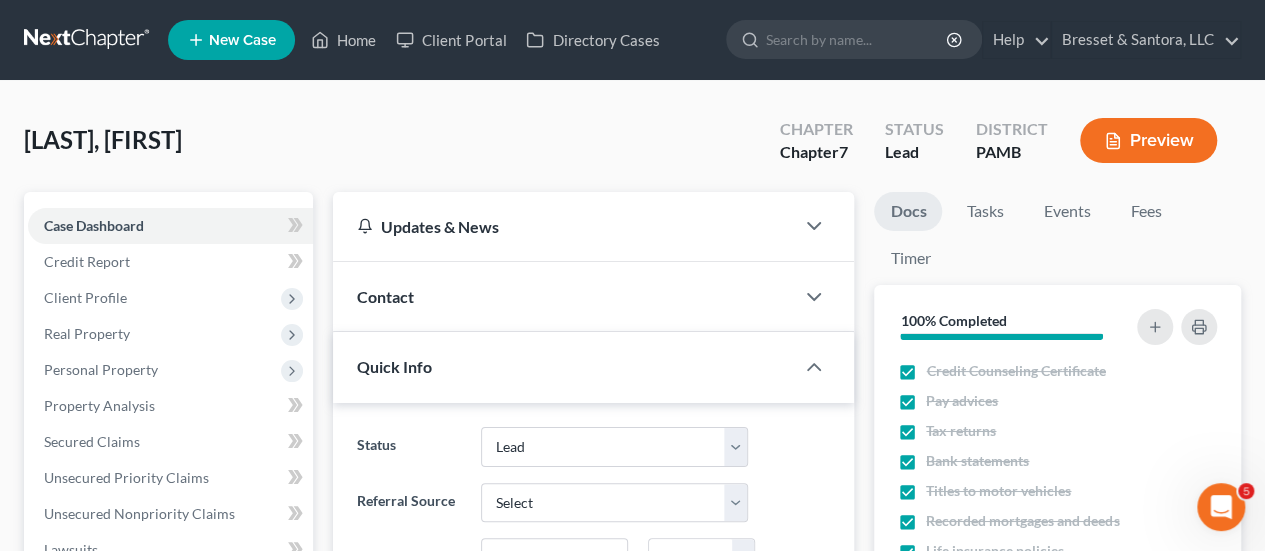 click on "Preview" at bounding box center [1148, 140] 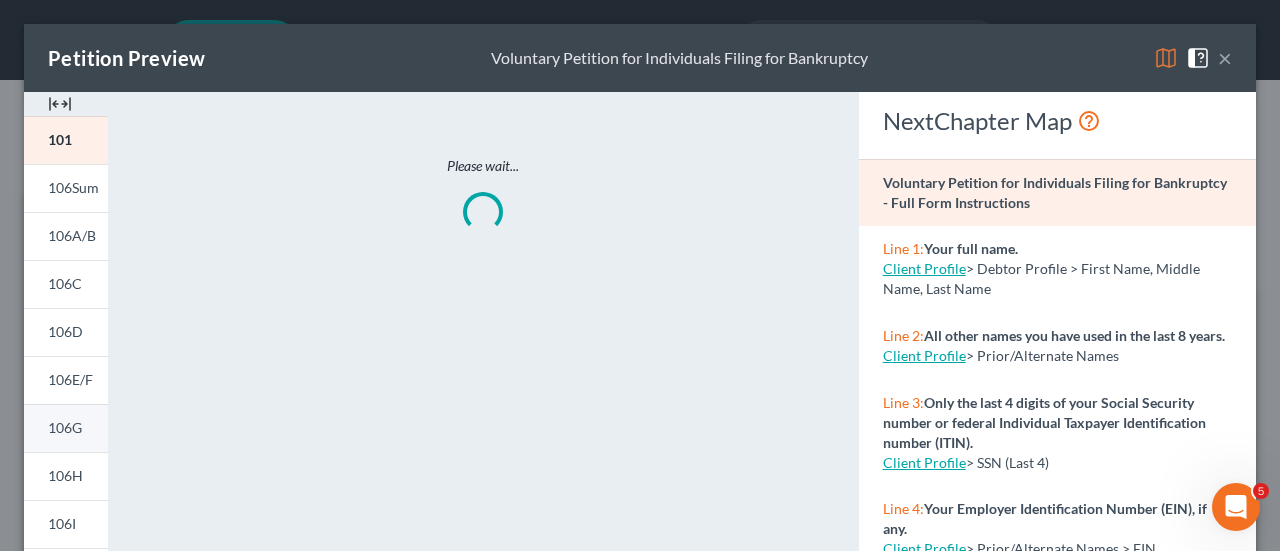 click on "106G" at bounding box center (65, 427) 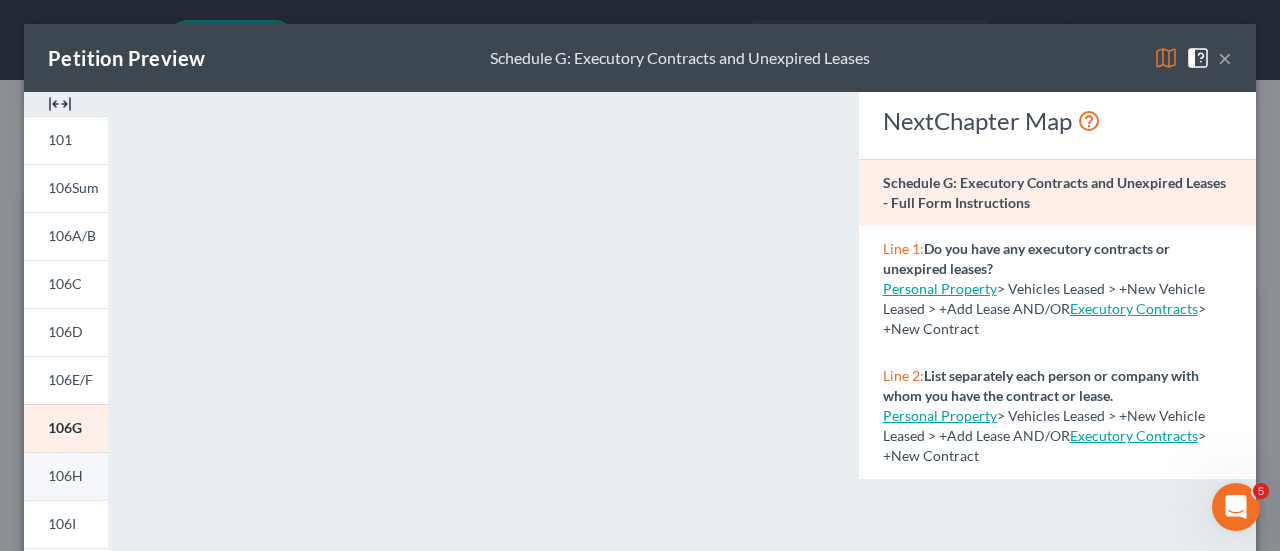 click on "106H" at bounding box center [66, 476] 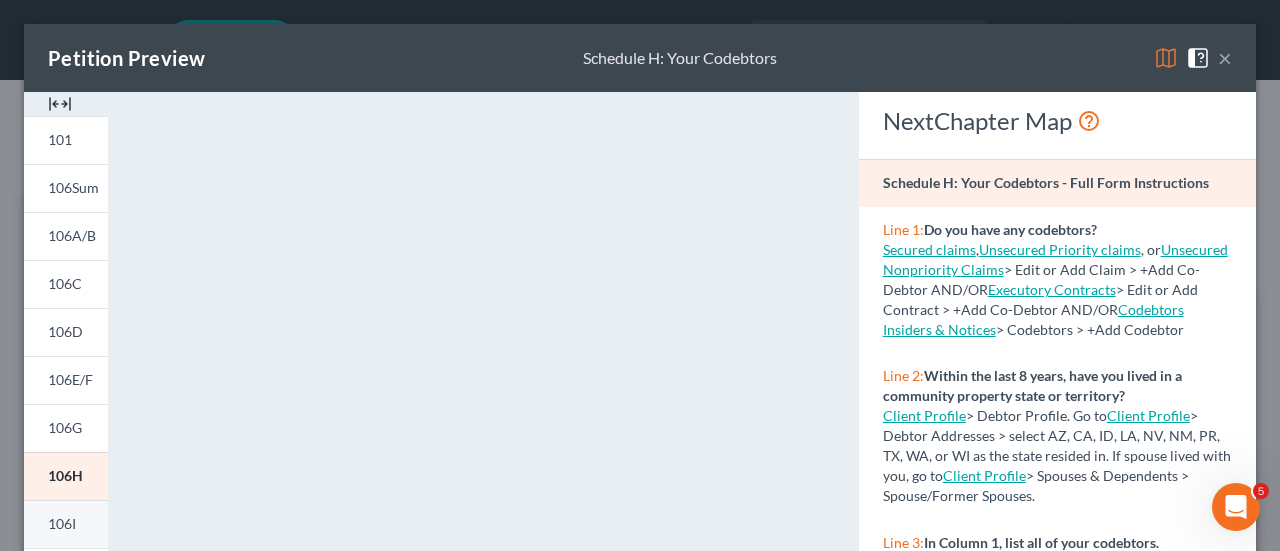 click on "106I" at bounding box center [62, 523] 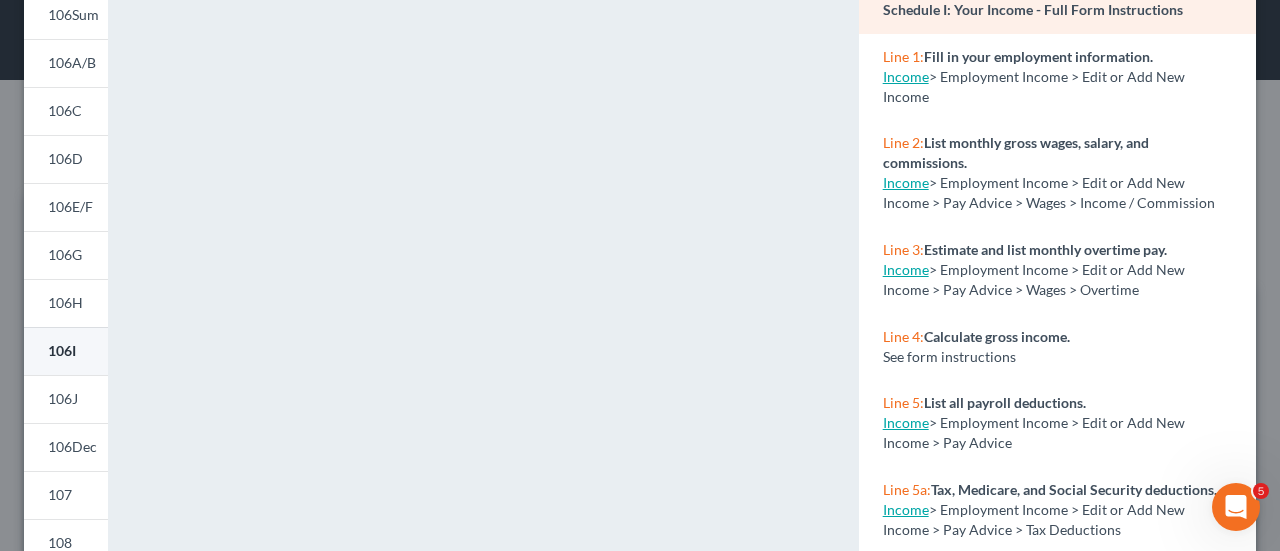scroll, scrollTop: 174, scrollLeft: 0, axis: vertical 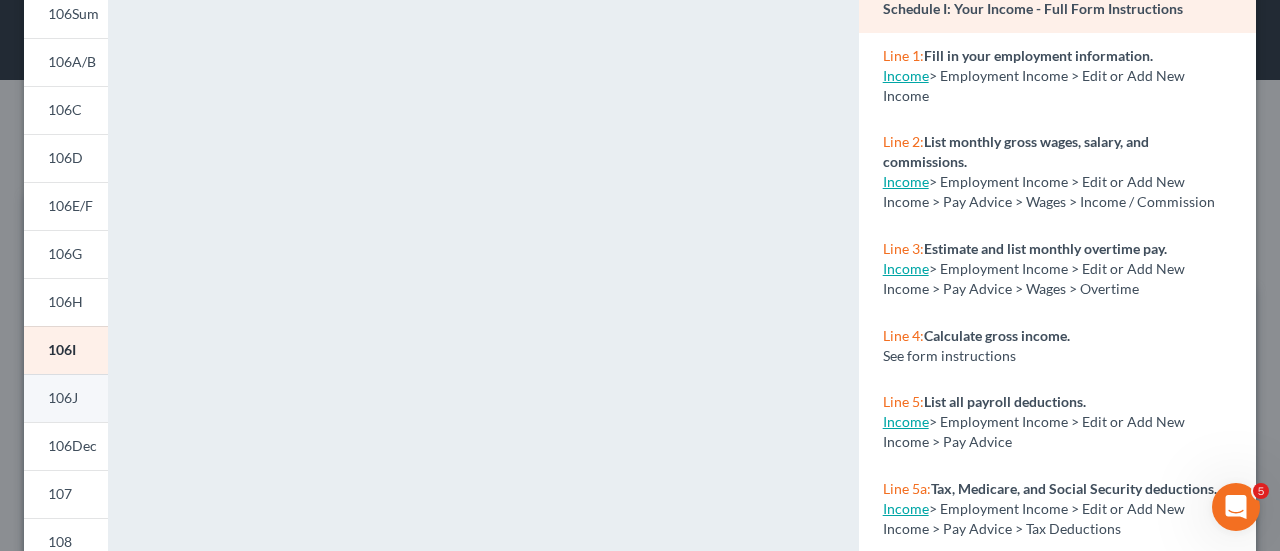 click on "106J" at bounding box center (63, 397) 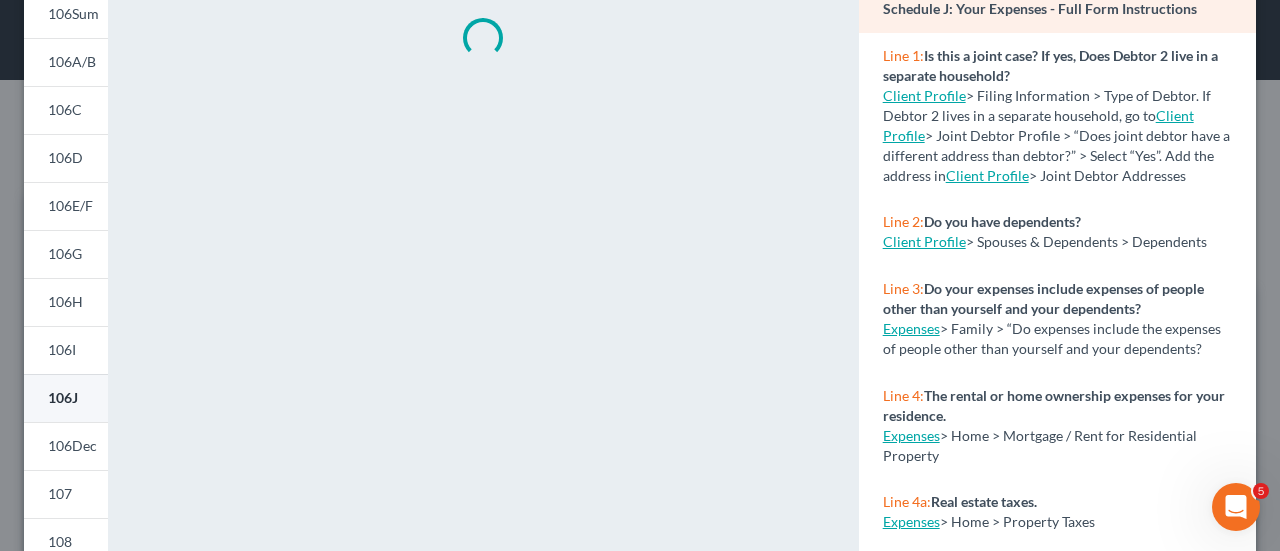click on "106J" at bounding box center [63, 397] 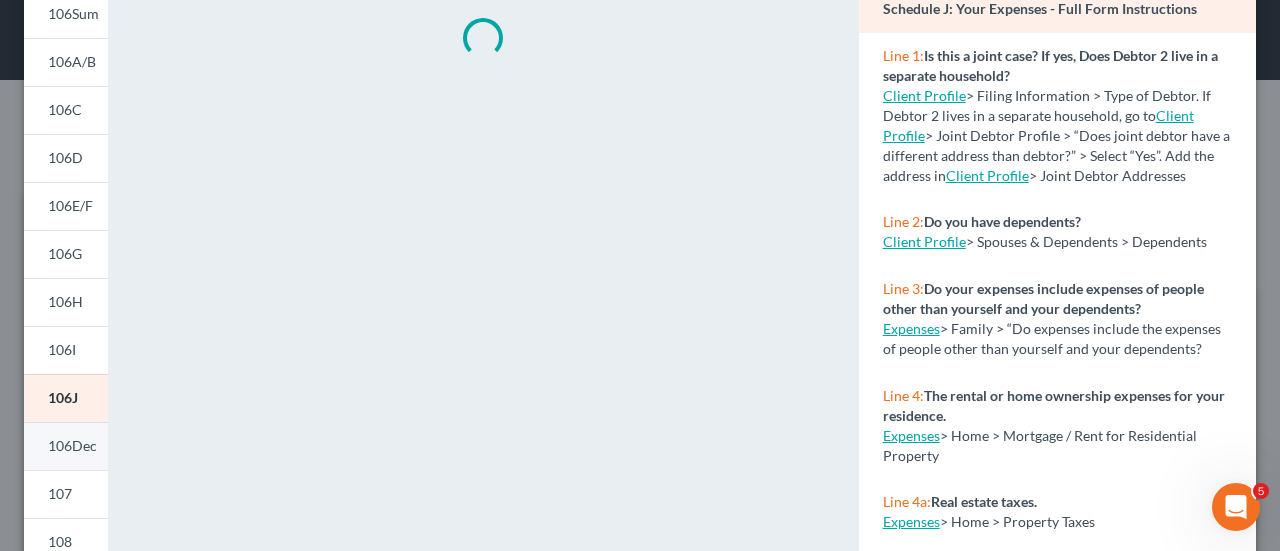 click on "106Dec" at bounding box center [72, 445] 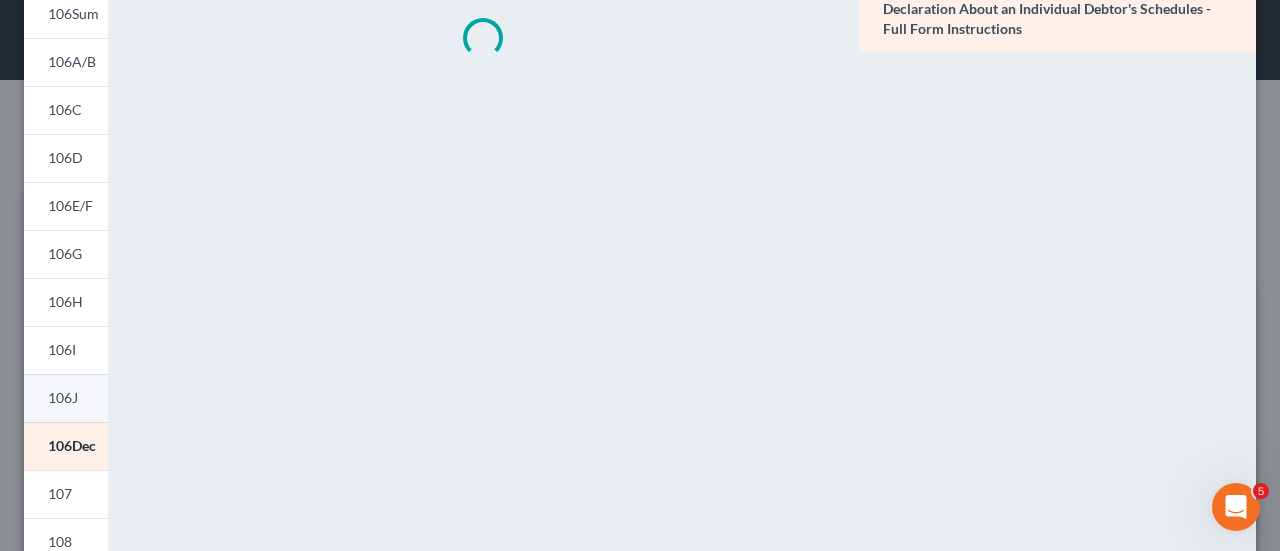 click on "106J" at bounding box center (66, 398) 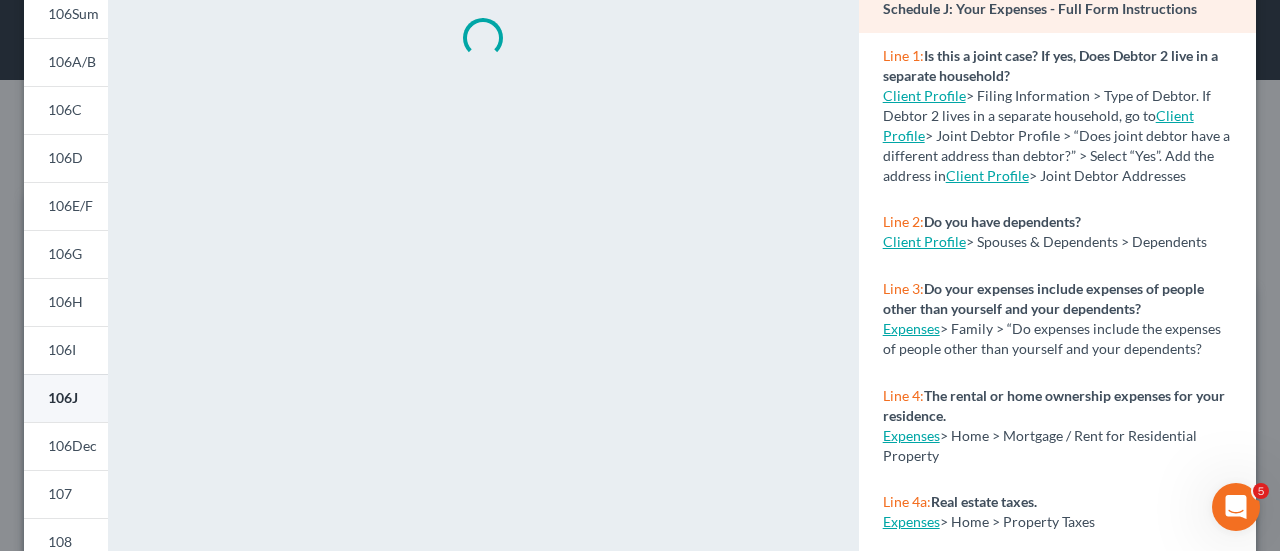 click on "106J" at bounding box center [66, 398] 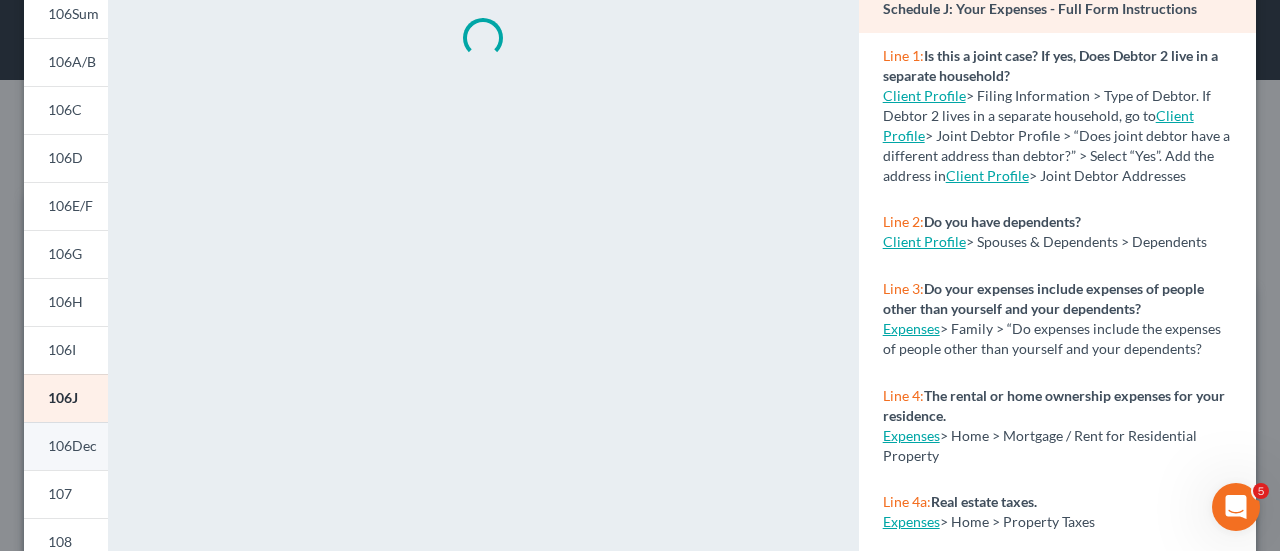 click on "106Dec" at bounding box center [66, 446] 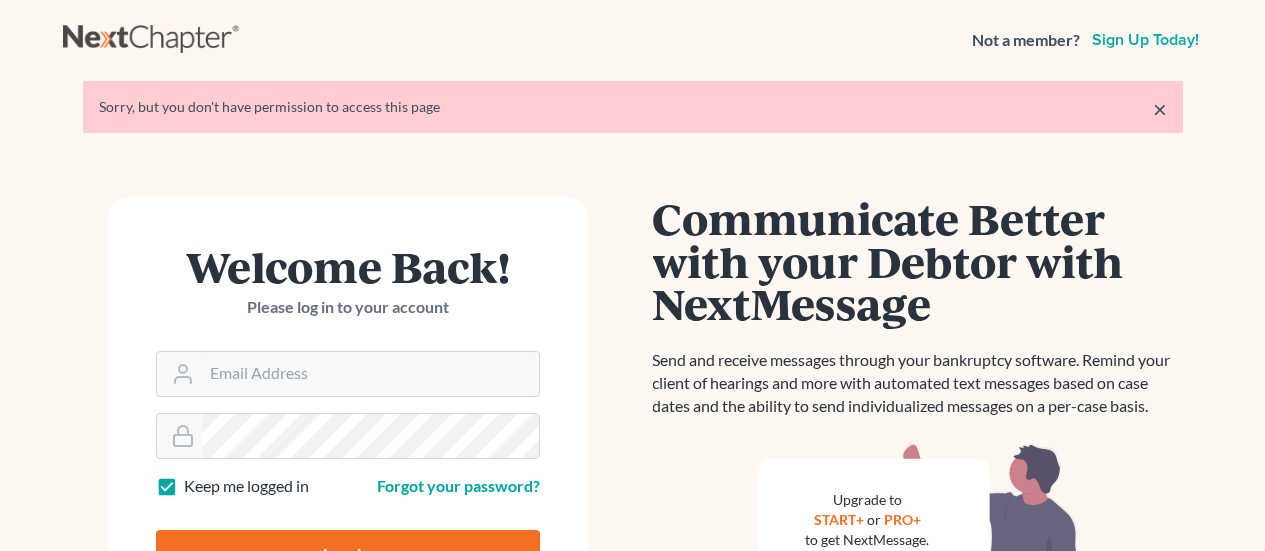 scroll, scrollTop: 0, scrollLeft: 0, axis: both 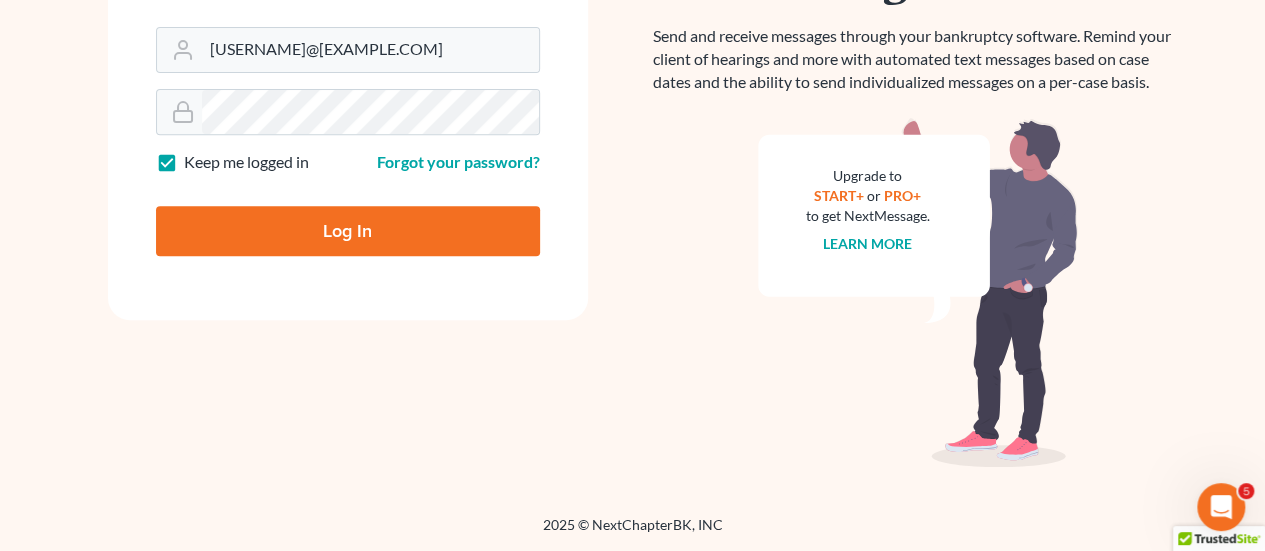 click on "Log In" at bounding box center [348, 231] 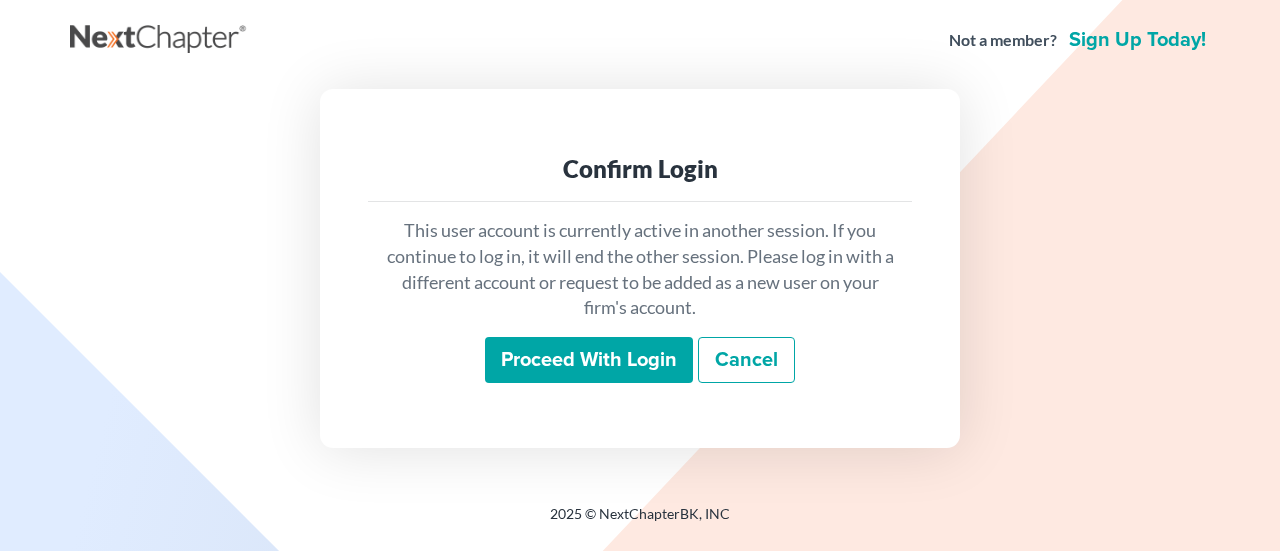 scroll, scrollTop: 0, scrollLeft: 0, axis: both 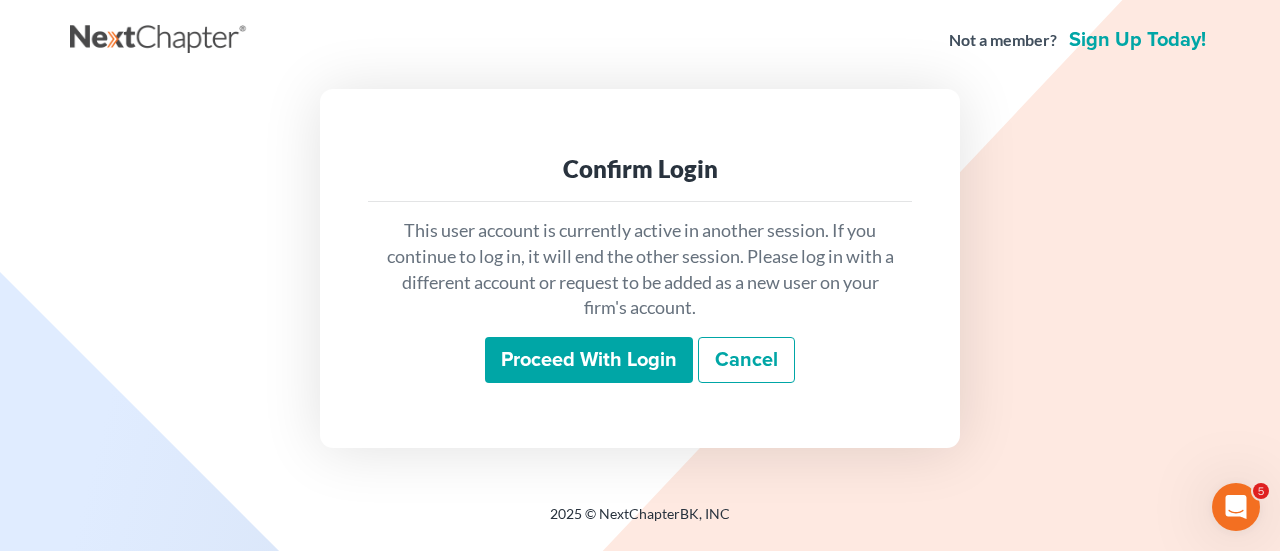 click on "Proceed with login" at bounding box center [589, 360] 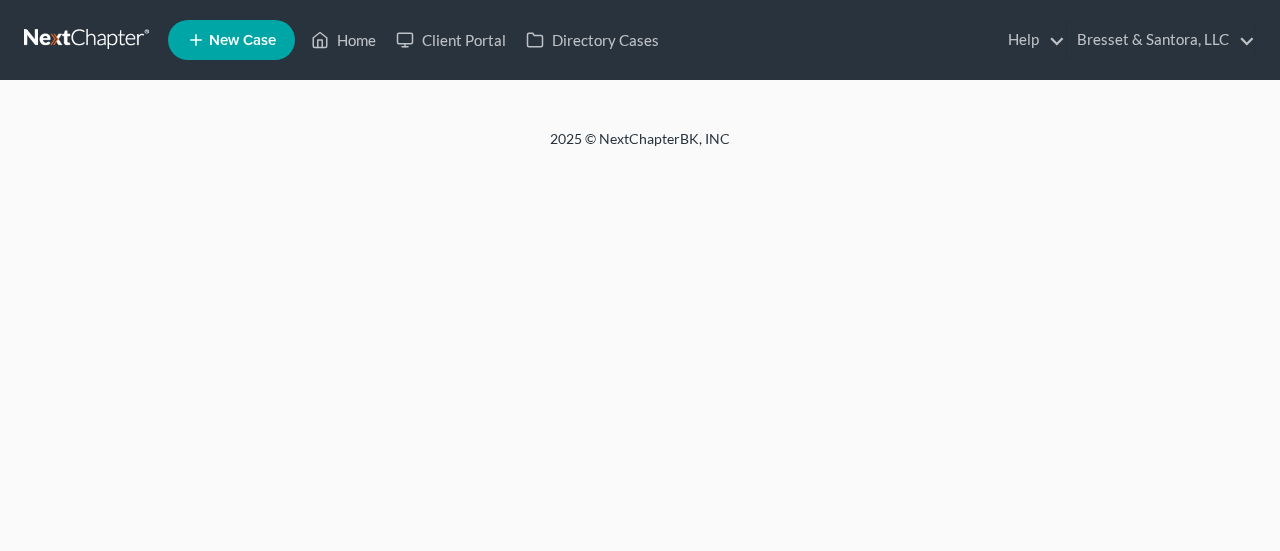 scroll, scrollTop: 0, scrollLeft: 0, axis: both 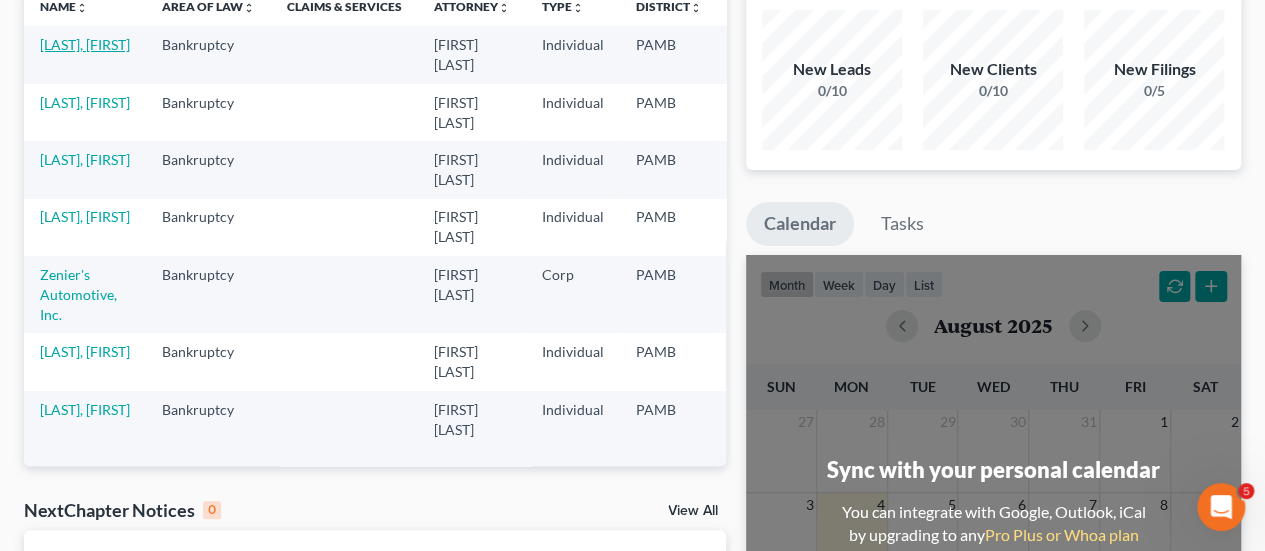 click on "DeConzo, Danielle" at bounding box center [85, 44] 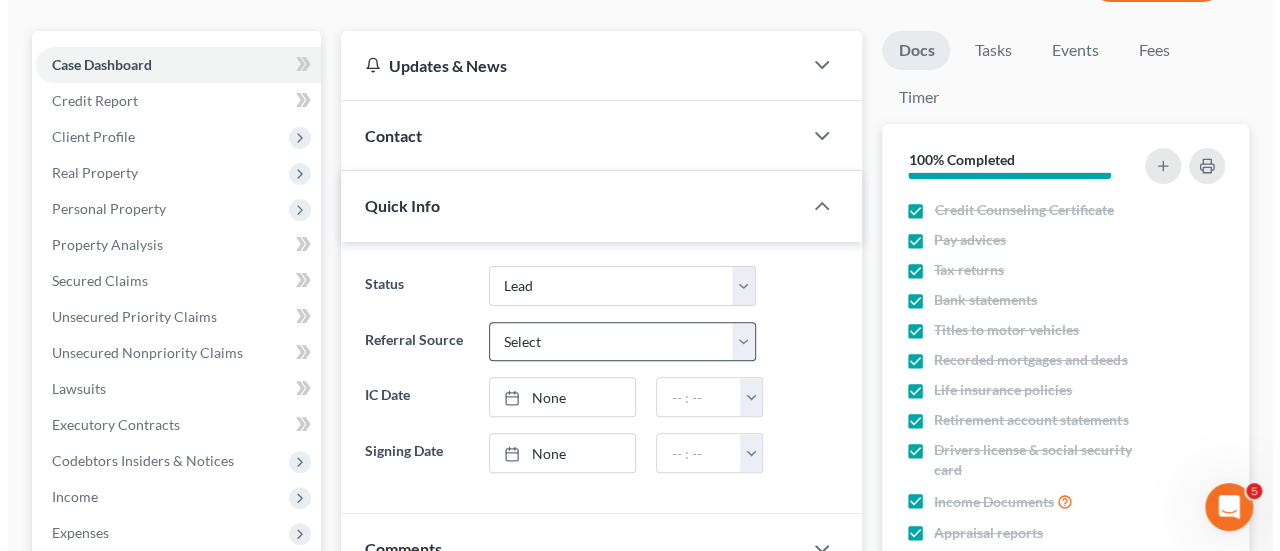 scroll, scrollTop: 0, scrollLeft: 0, axis: both 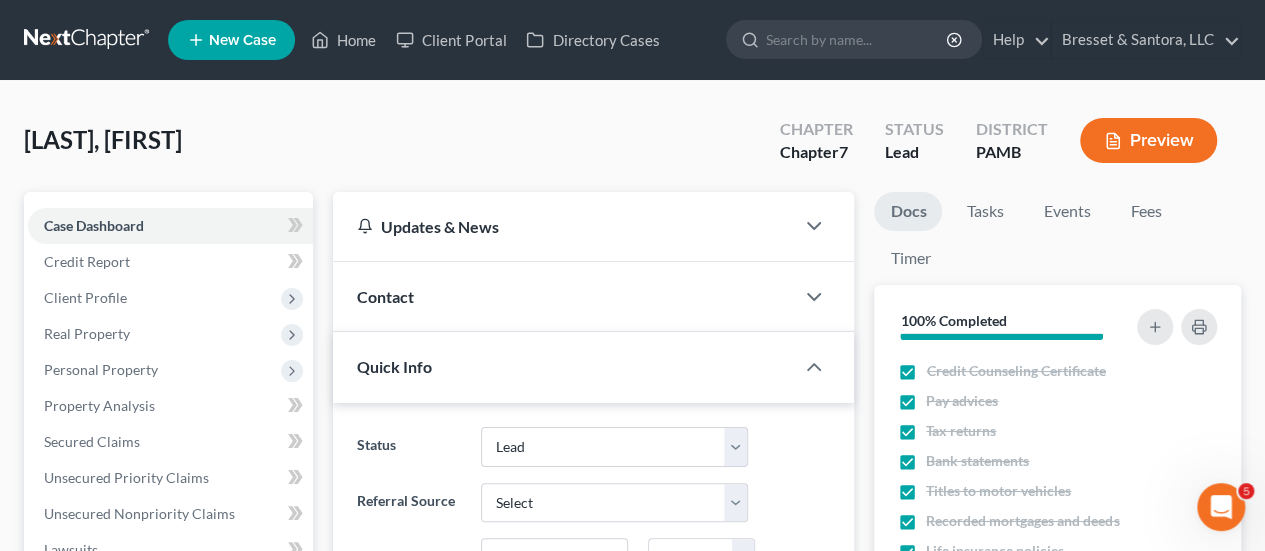 click on "Preview" at bounding box center (1148, 140) 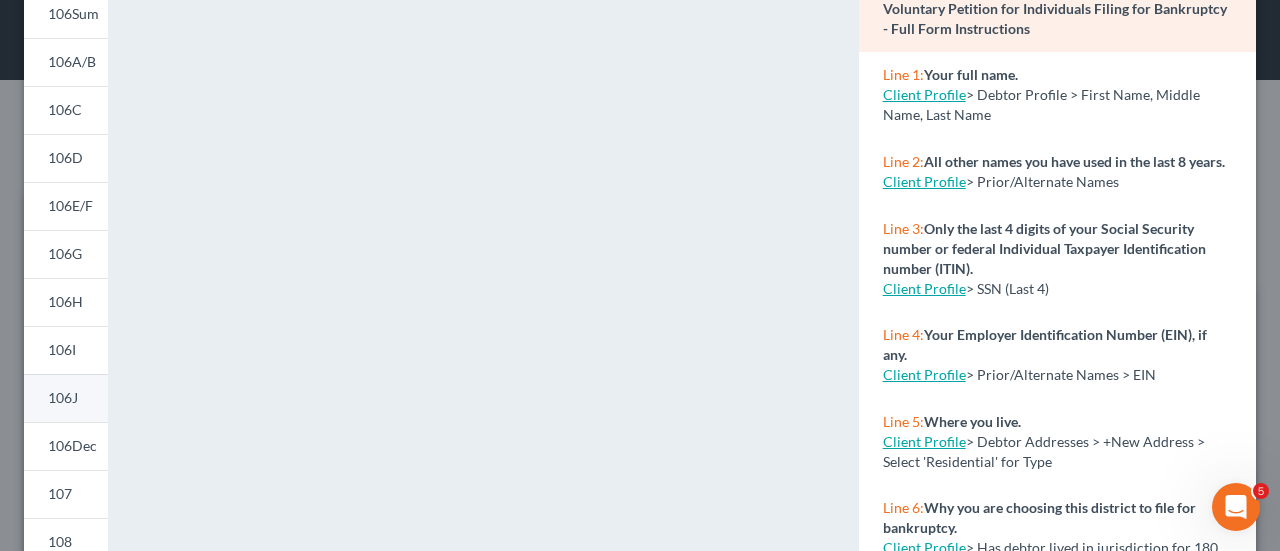 scroll, scrollTop: 218, scrollLeft: 0, axis: vertical 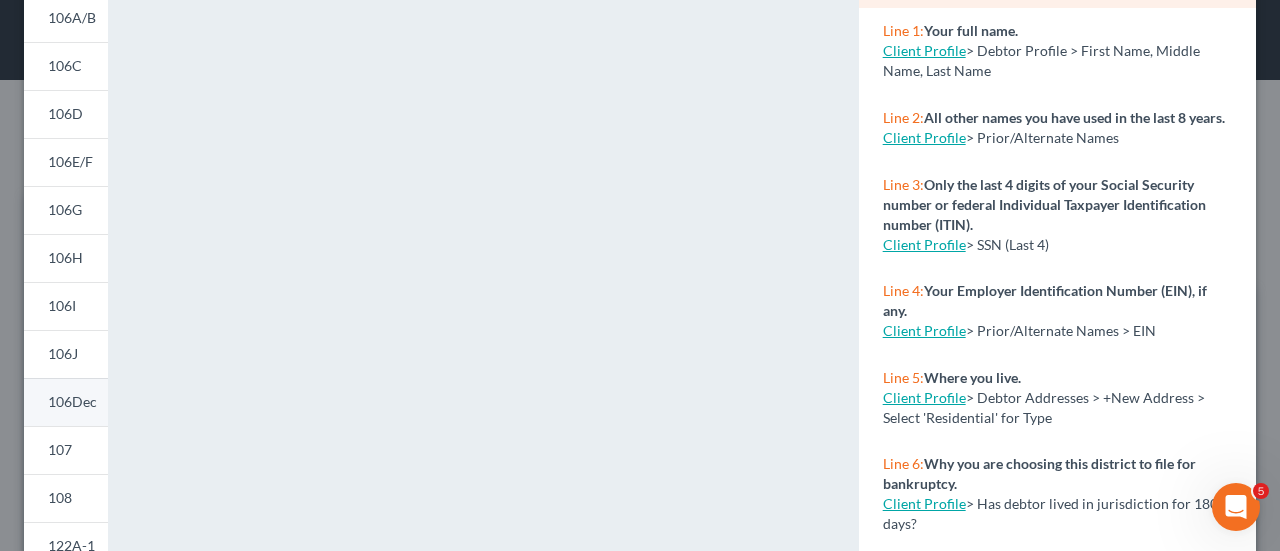 click on "106Dec" at bounding box center [72, 401] 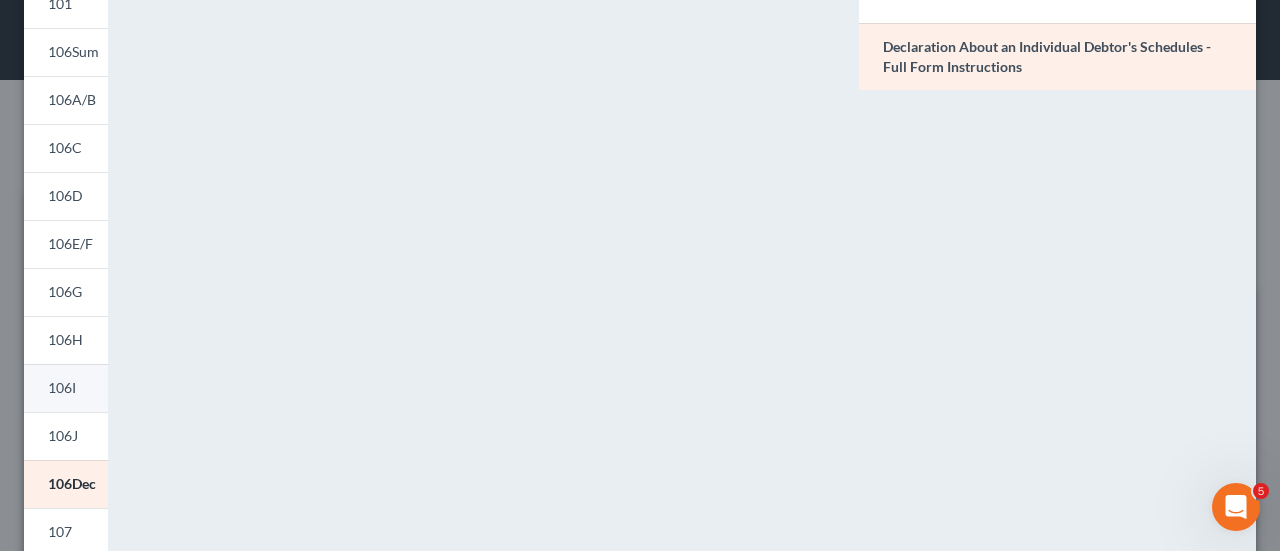 scroll, scrollTop: 143, scrollLeft: 0, axis: vertical 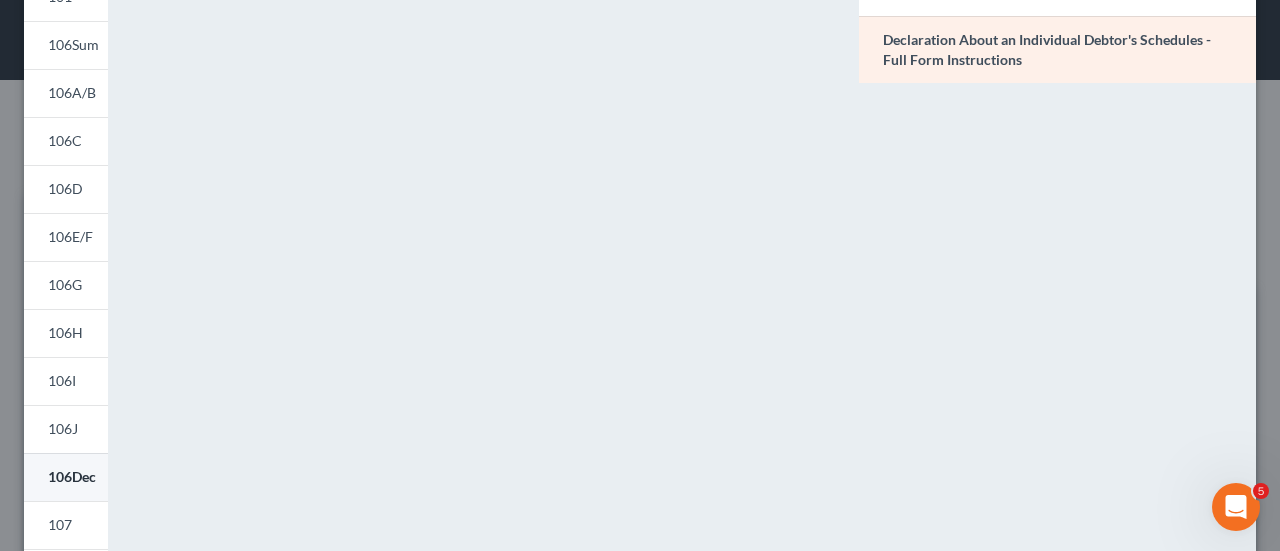 click on "106Dec" at bounding box center (72, 476) 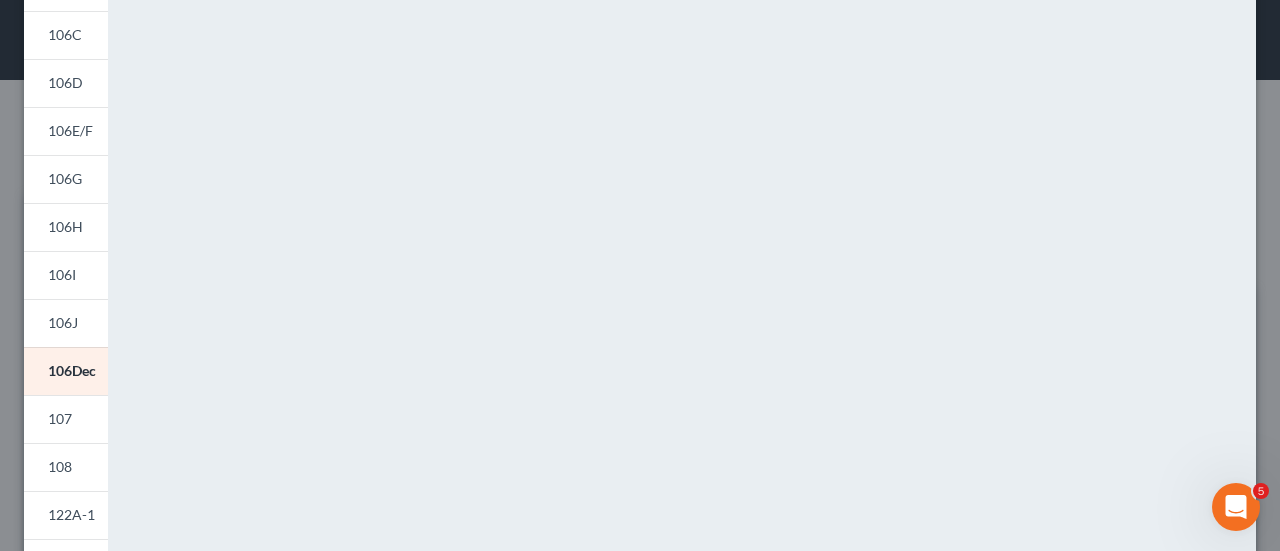 scroll, scrollTop: 250, scrollLeft: 0, axis: vertical 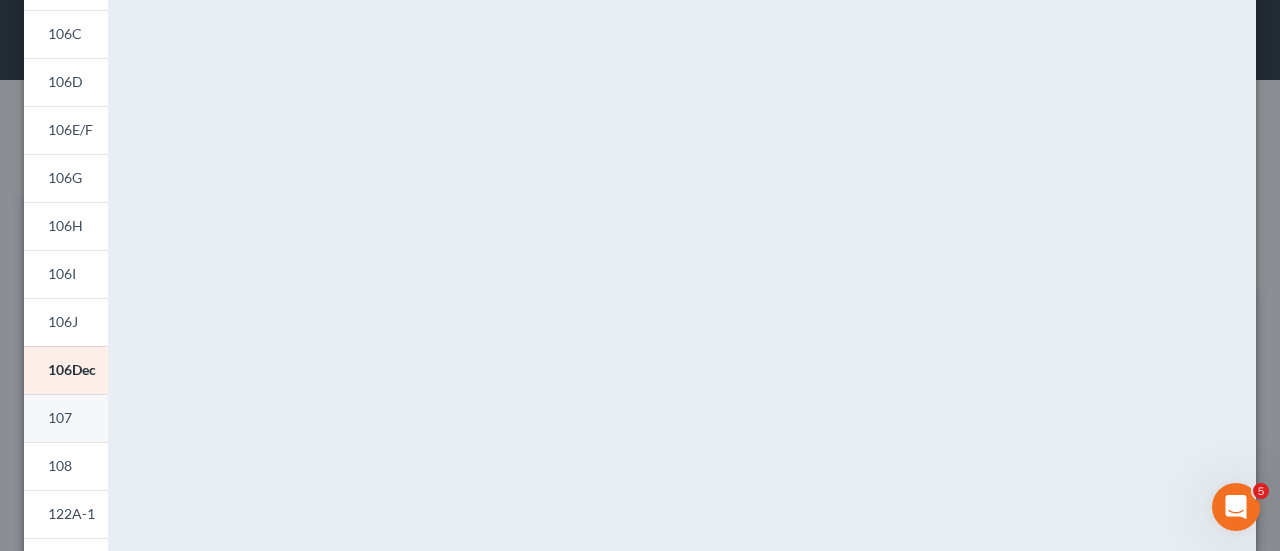 click on "107" at bounding box center [60, 417] 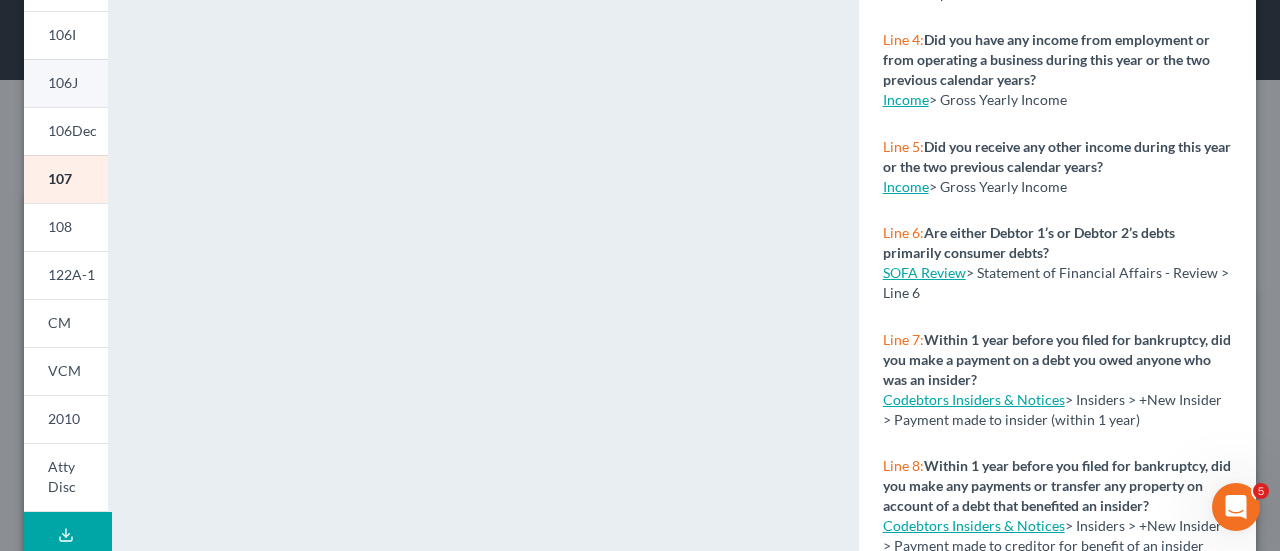 scroll, scrollTop: 490, scrollLeft: 0, axis: vertical 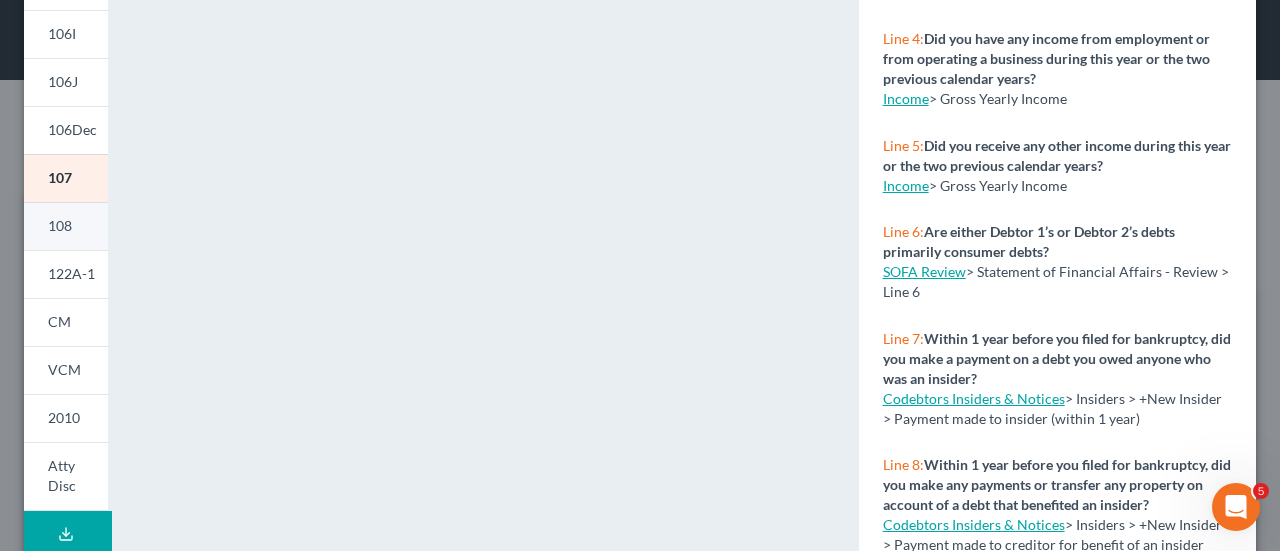 click on "108" at bounding box center (66, 226) 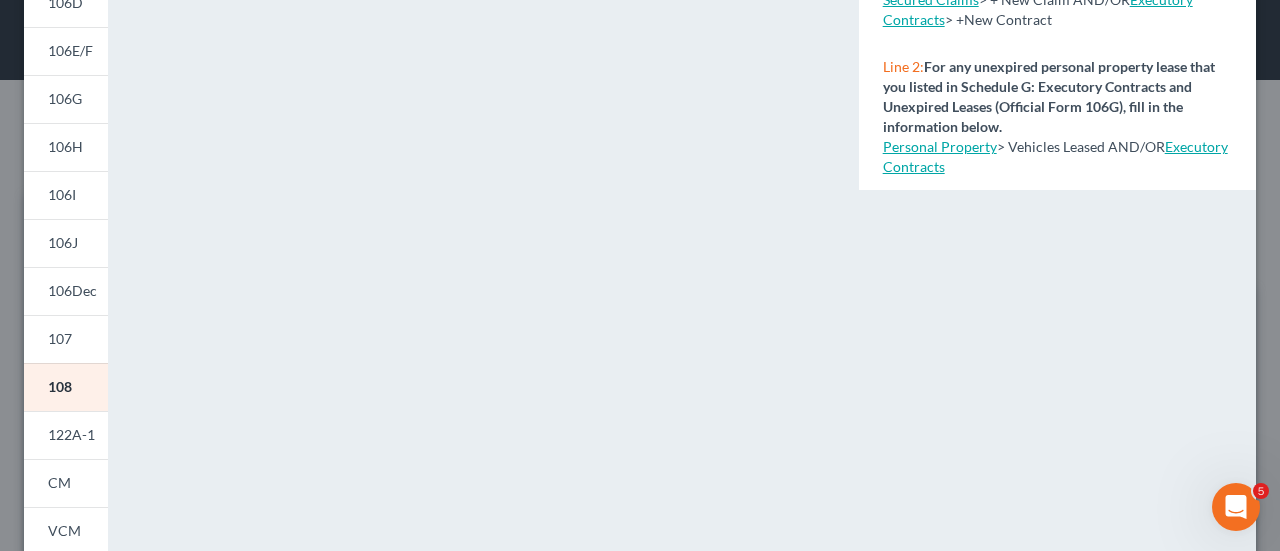 scroll, scrollTop: 333, scrollLeft: 0, axis: vertical 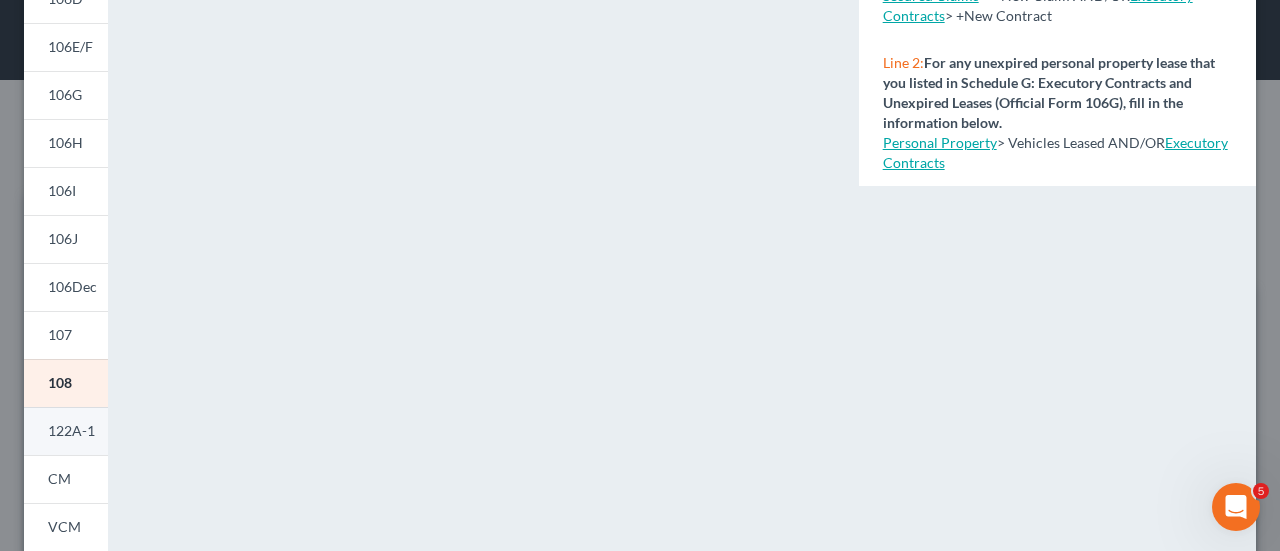 click on "122A-1" at bounding box center (71, 430) 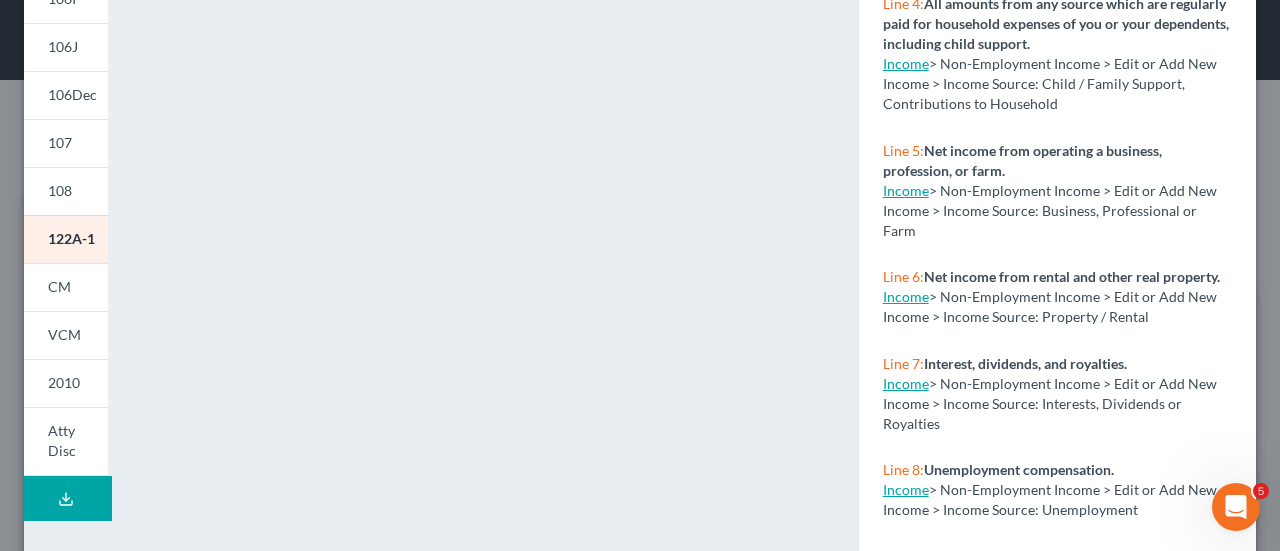 scroll, scrollTop: 576, scrollLeft: 0, axis: vertical 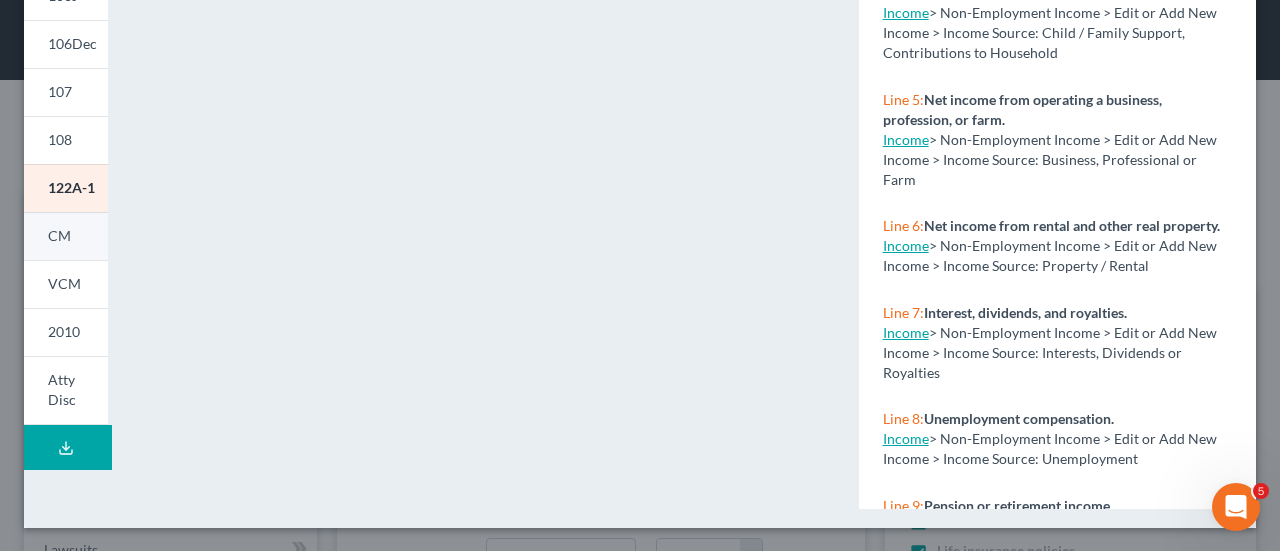 click on "CM" at bounding box center (66, 236) 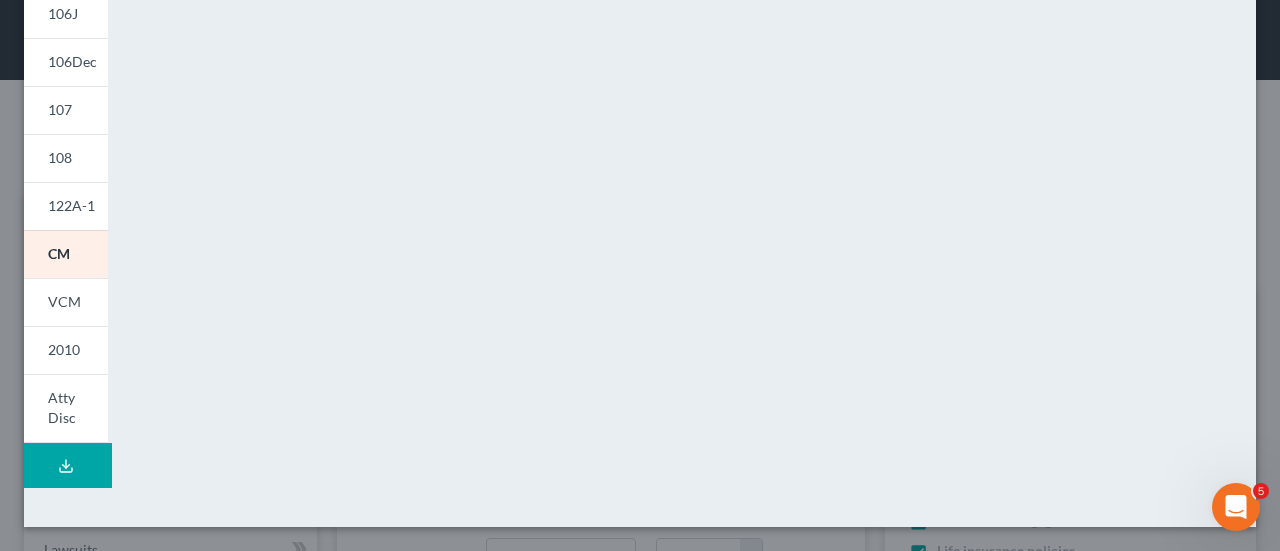 scroll, scrollTop: 576, scrollLeft: 0, axis: vertical 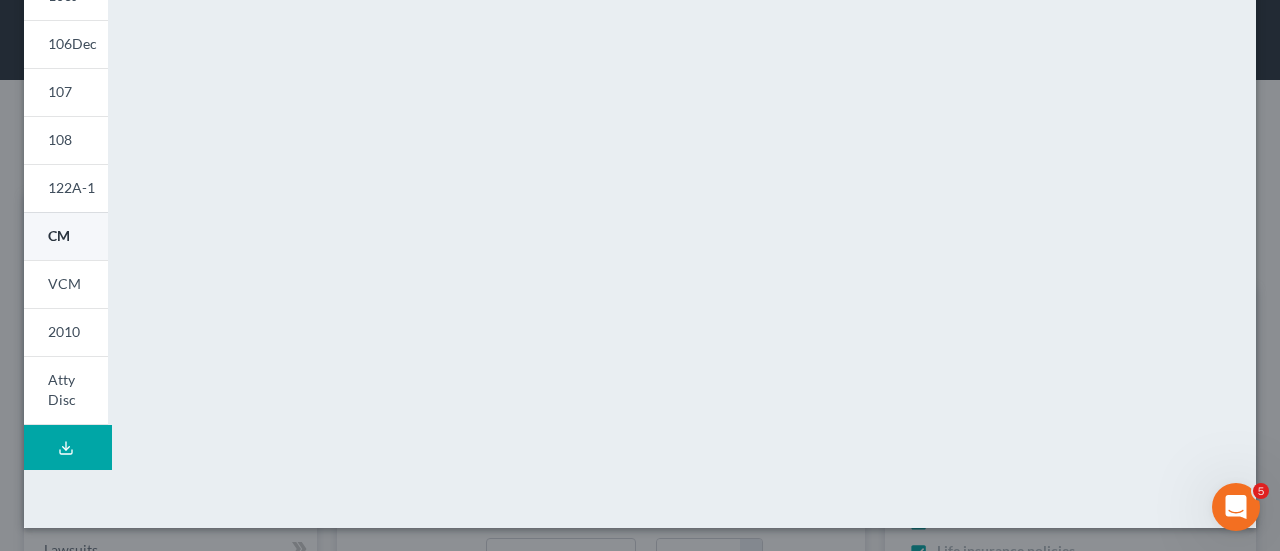 click on "CM" at bounding box center (59, 235) 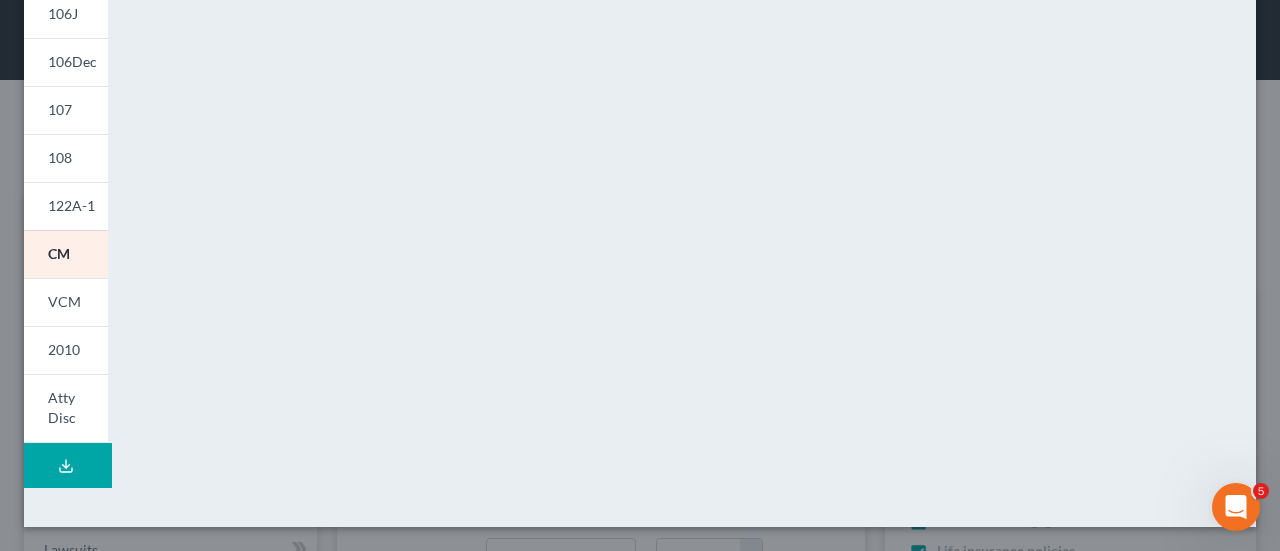 scroll, scrollTop: 576, scrollLeft: 0, axis: vertical 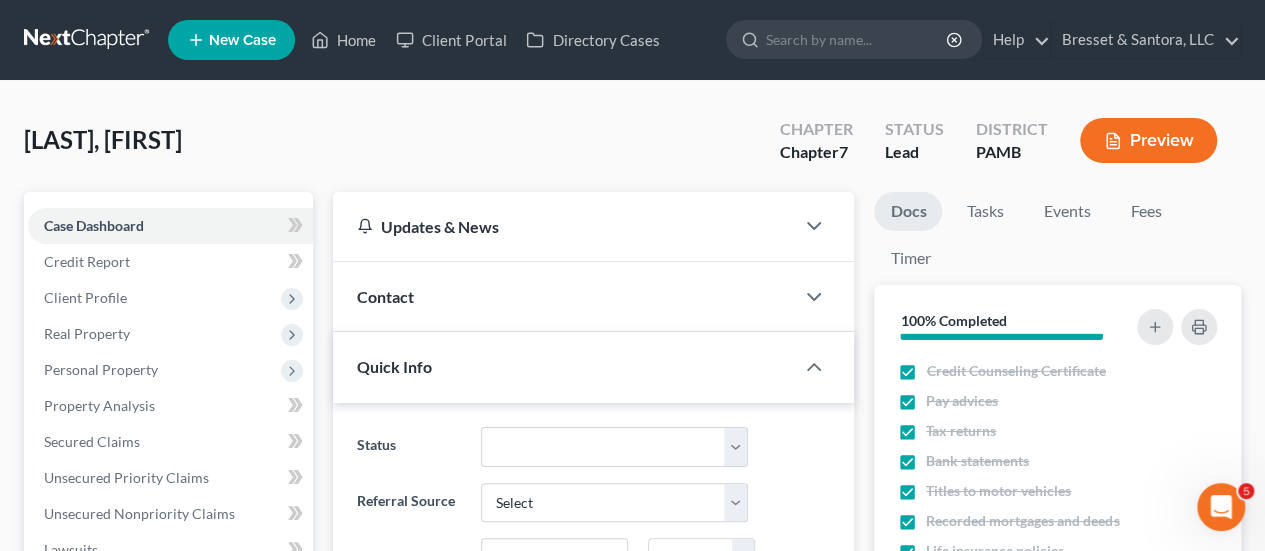 click on "Preview" at bounding box center [1148, 140] 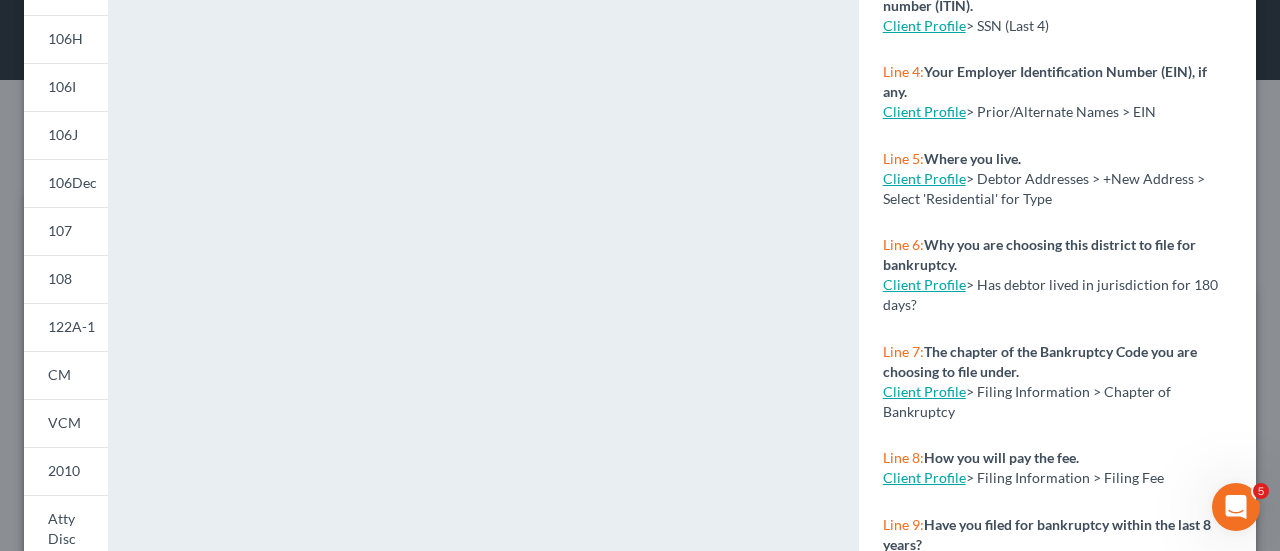 scroll, scrollTop: 438, scrollLeft: 0, axis: vertical 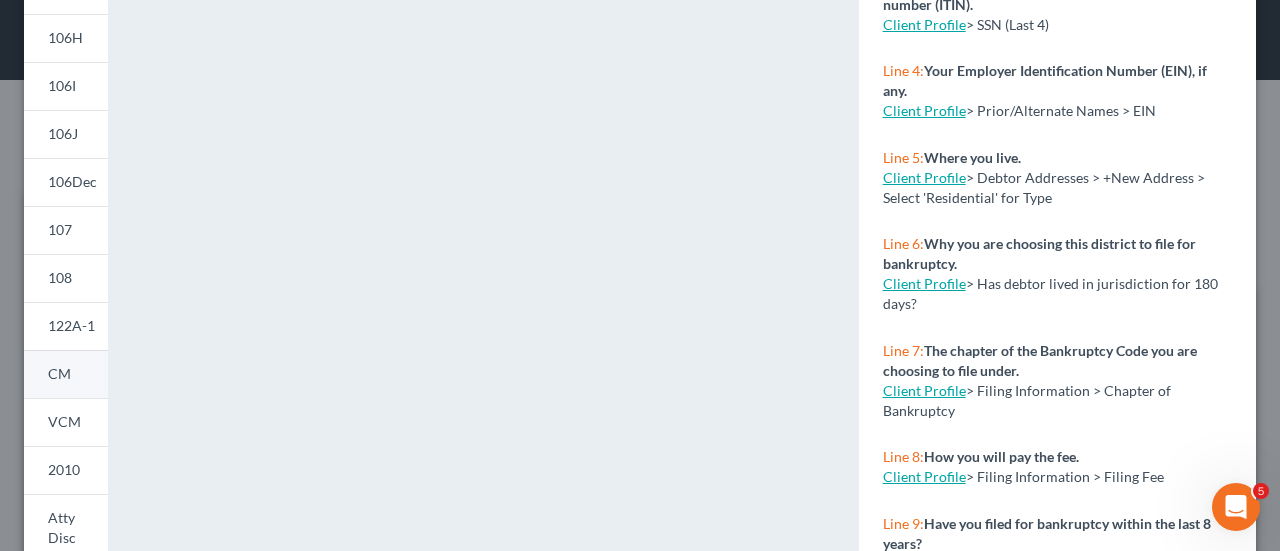 click on "CM" at bounding box center [59, 373] 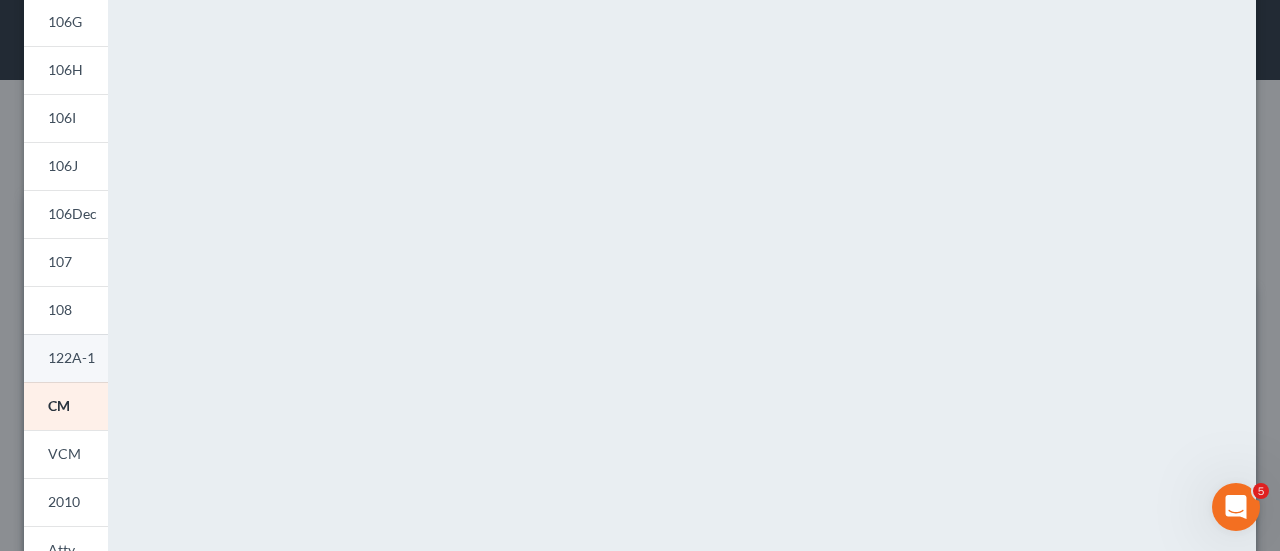 scroll, scrollTop: 408, scrollLeft: 0, axis: vertical 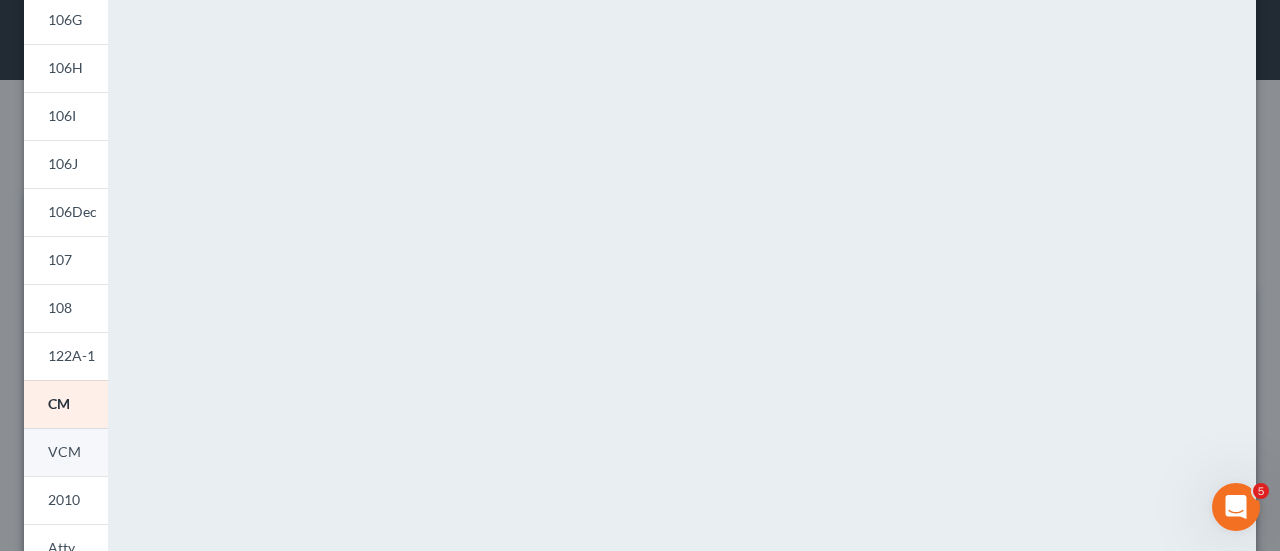 click on "VCM" at bounding box center (64, 451) 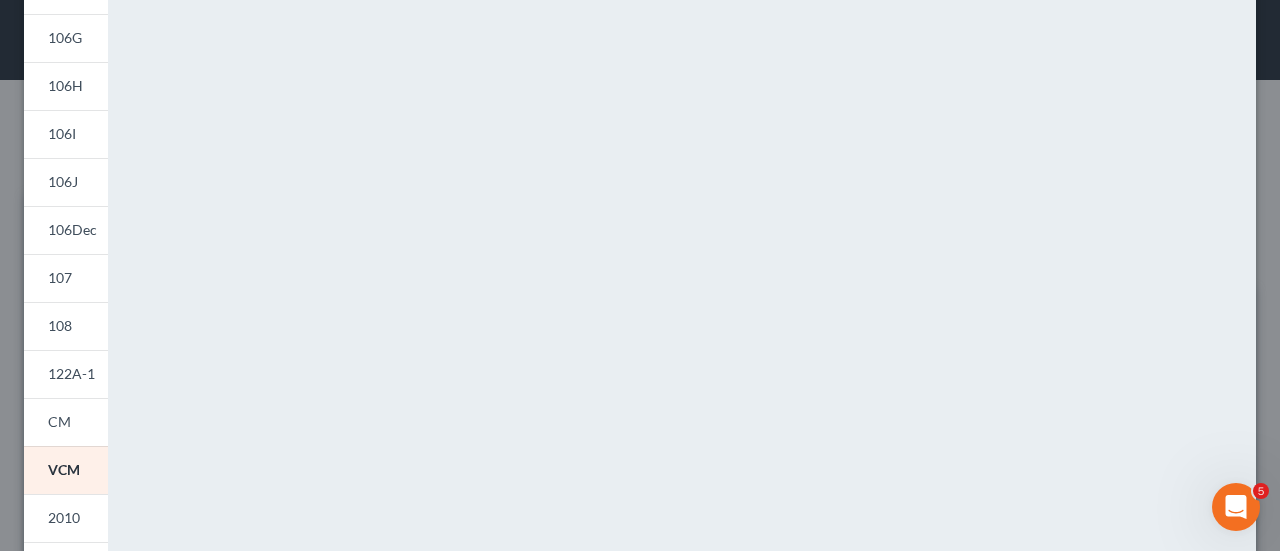 scroll, scrollTop: 537, scrollLeft: 0, axis: vertical 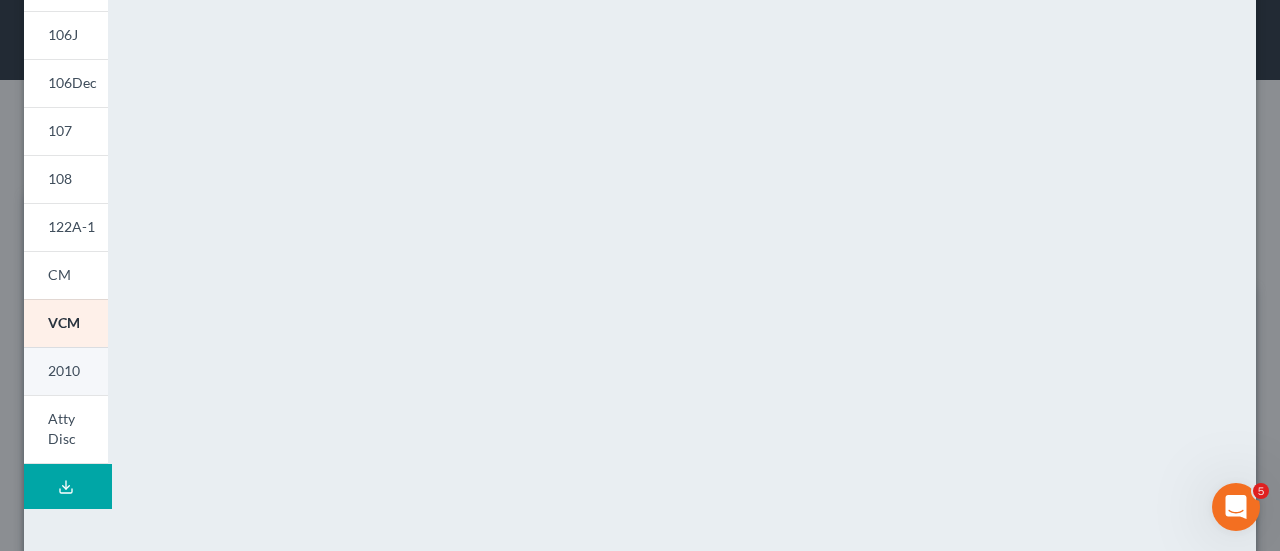 click on "2010" at bounding box center (64, 370) 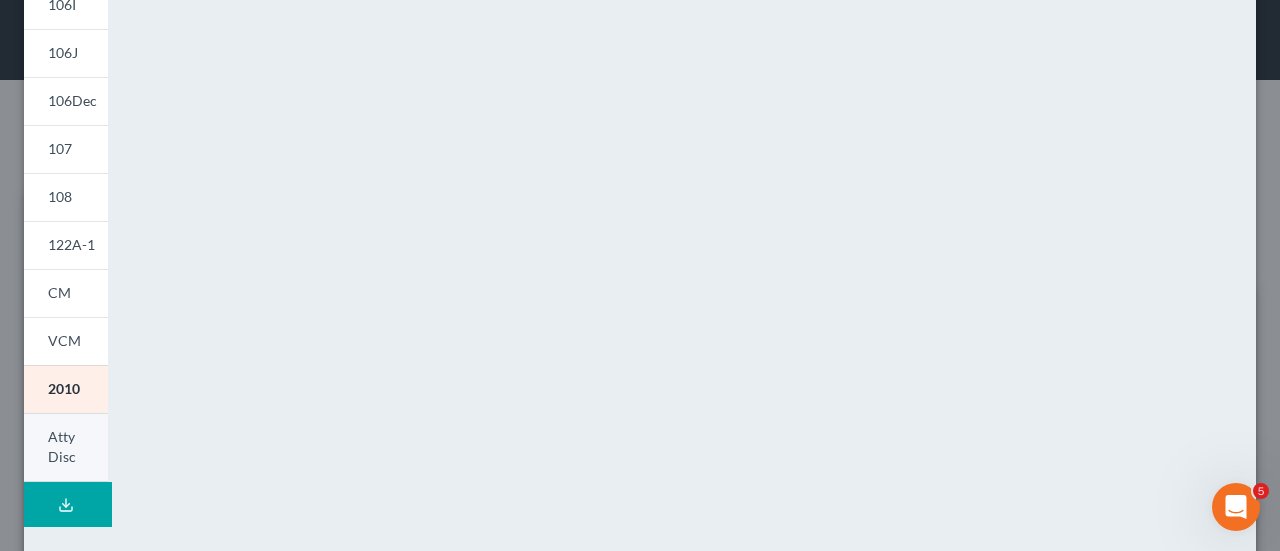 scroll, scrollTop: 520, scrollLeft: 0, axis: vertical 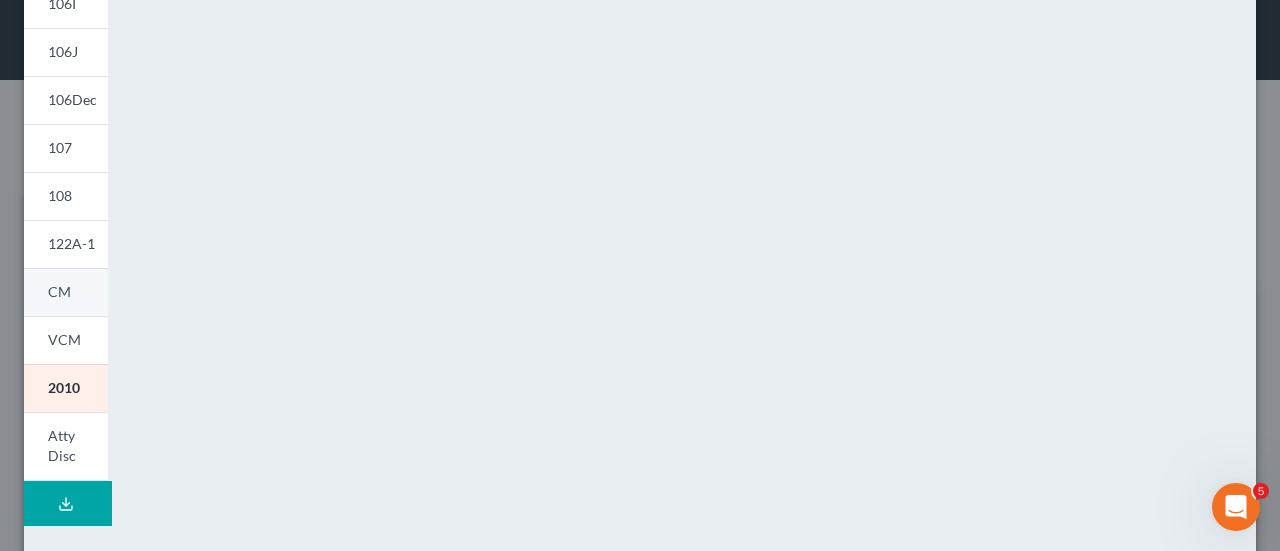 click on "CM" at bounding box center [66, 292] 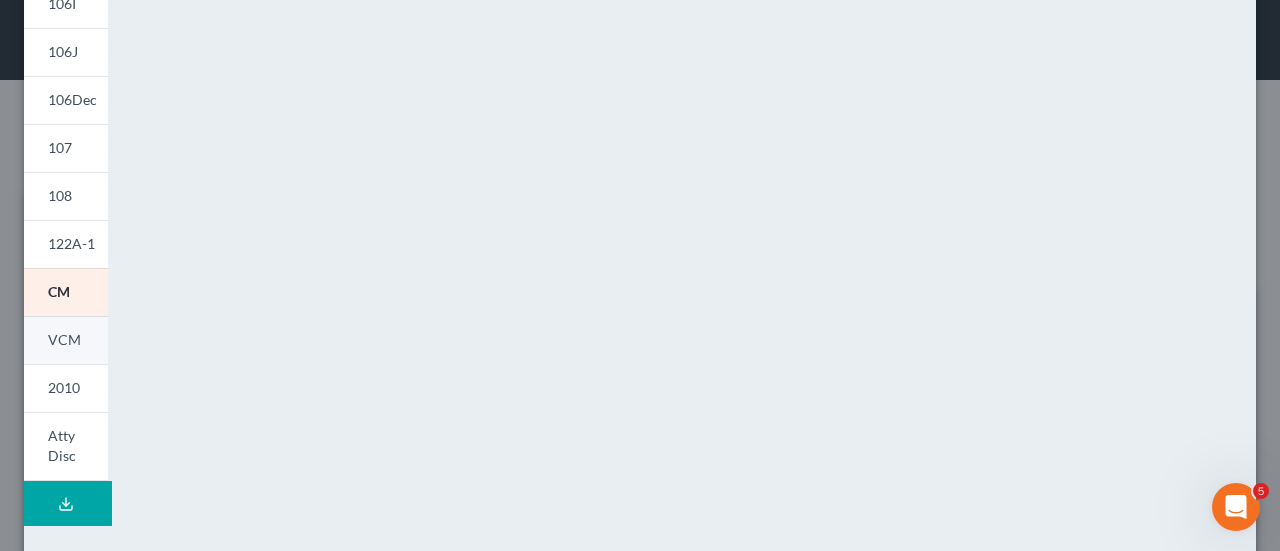 click on "VCM" at bounding box center [66, 340] 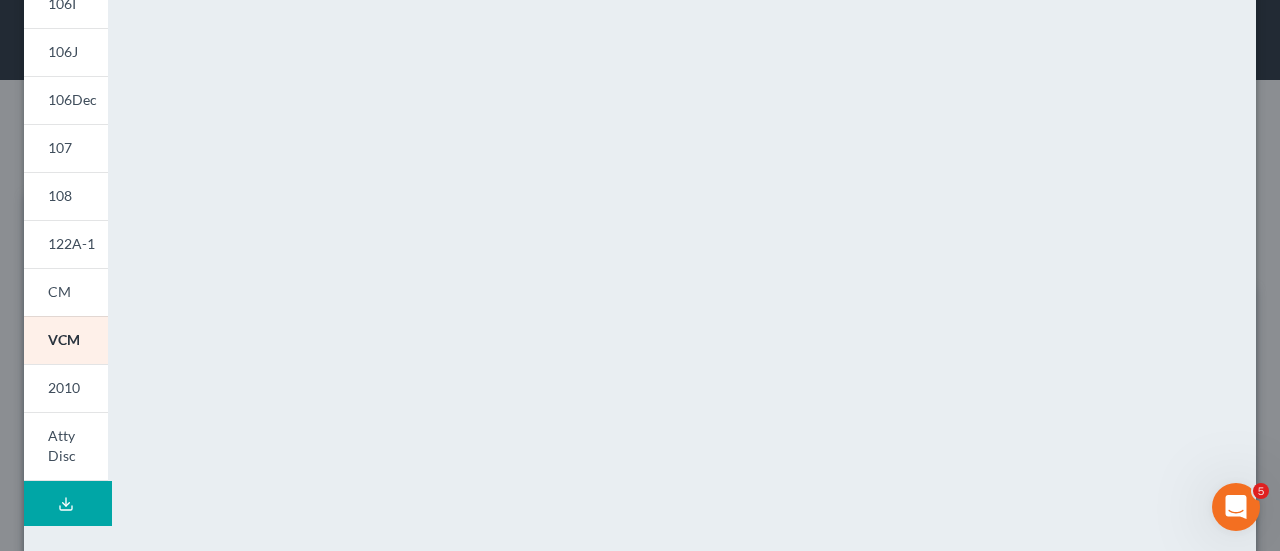 scroll, scrollTop: 576, scrollLeft: 0, axis: vertical 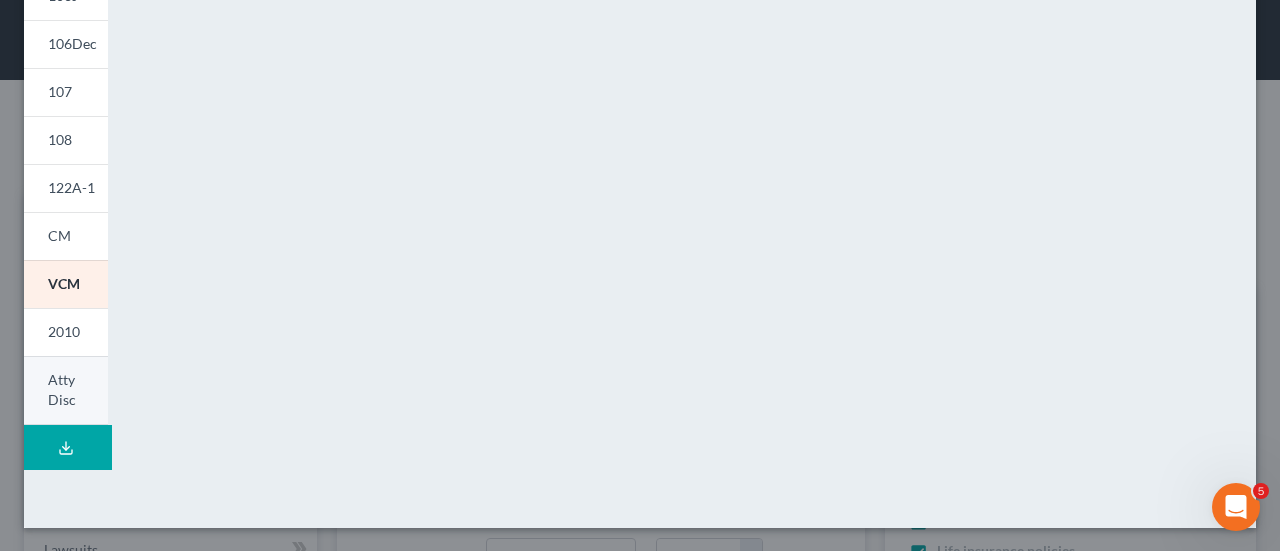 click on "Atty Disc" at bounding box center [62, 389] 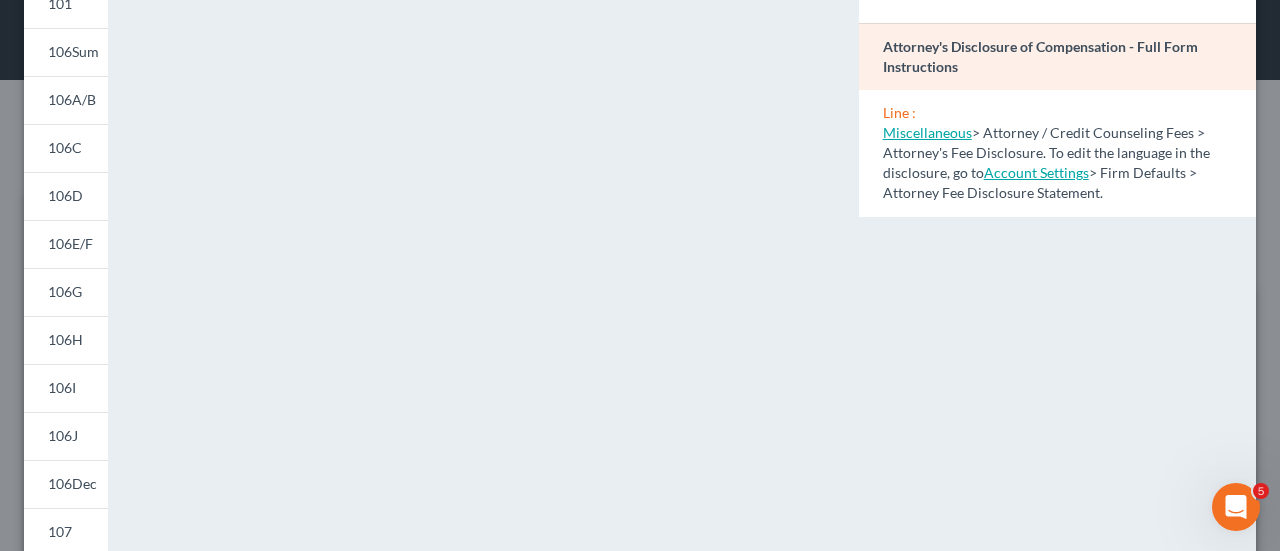 scroll, scrollTop: 0, scrollLeft: 0, axis: both 